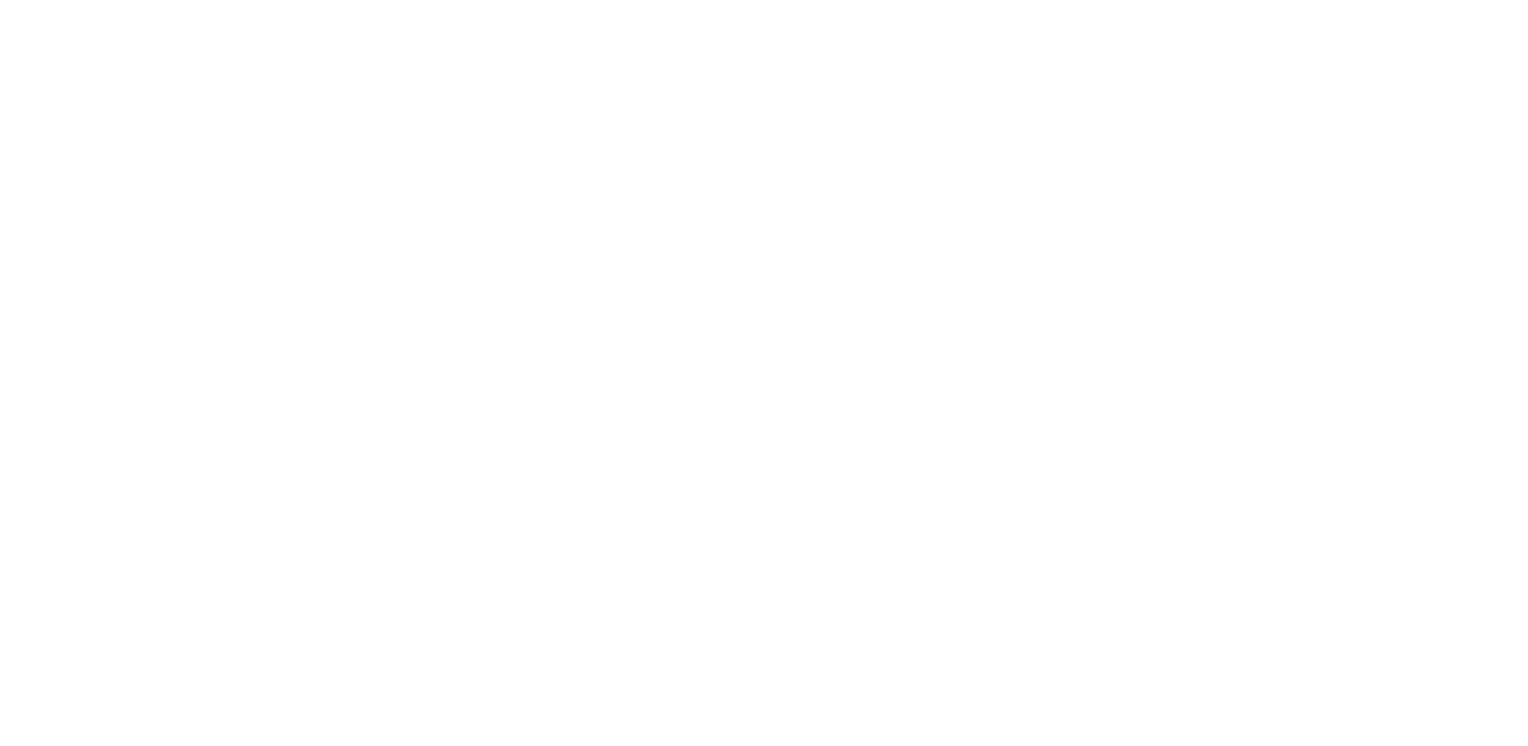 scroll, scrollTop: 0, scrollLeft: 0, axis: both 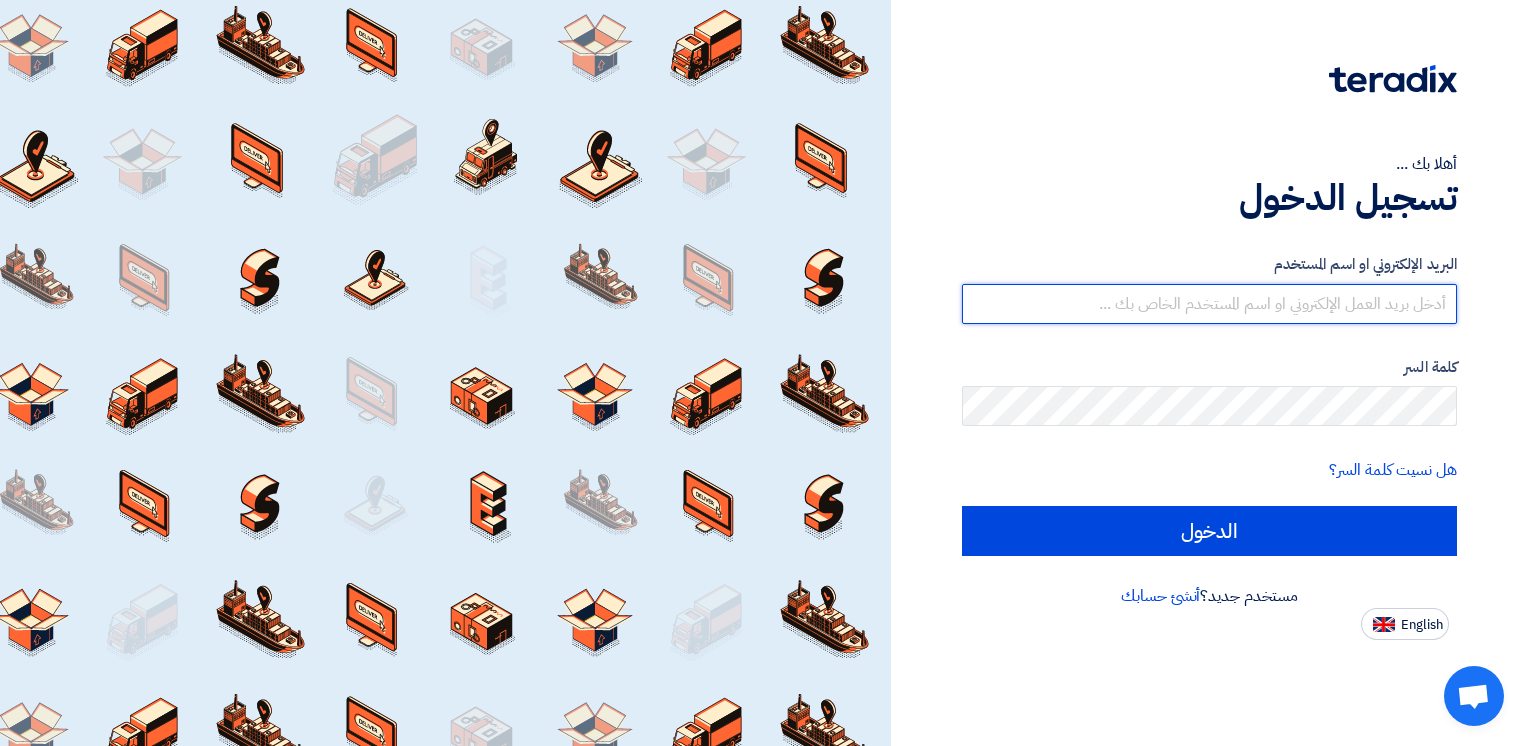 click at bounding box center [1209, 304] 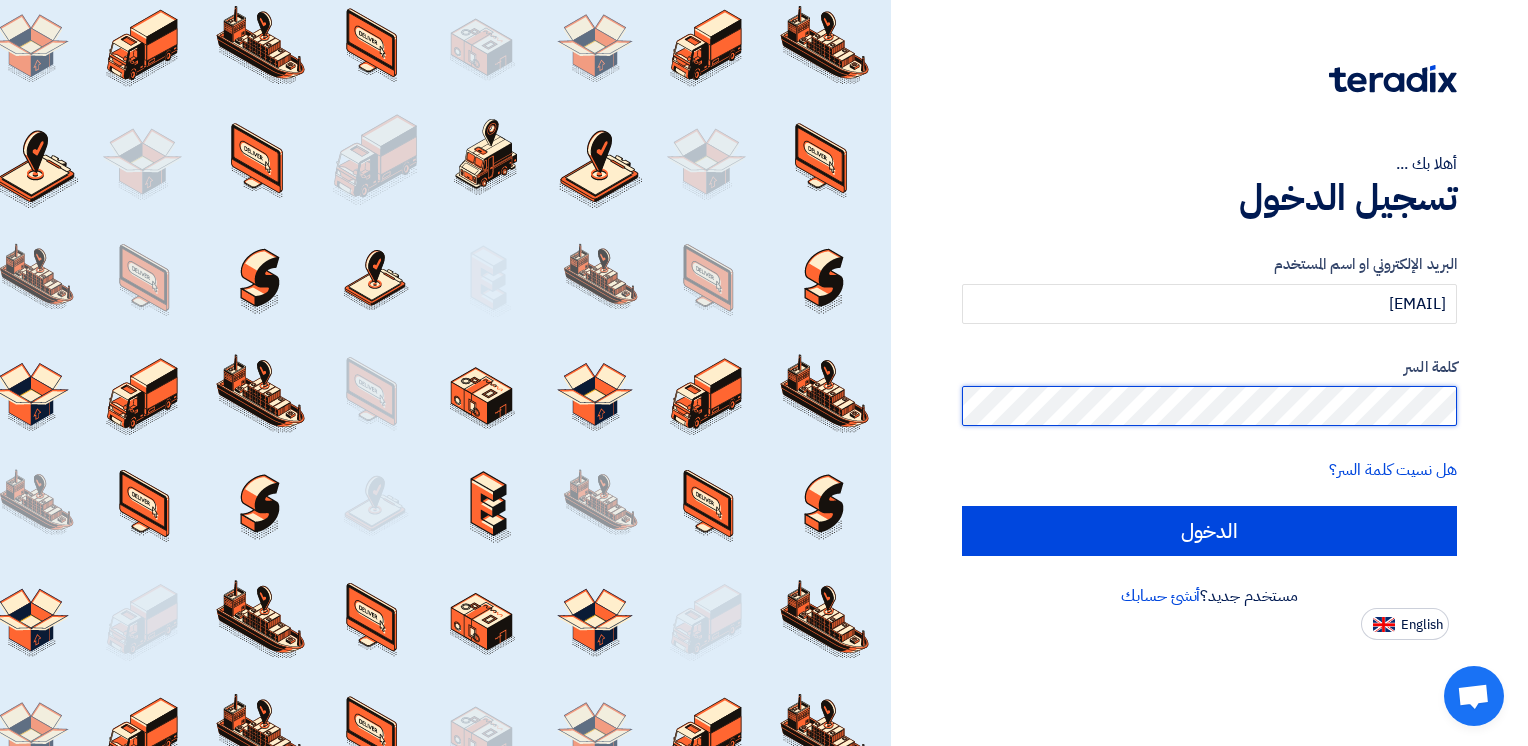 click on "الدخول" 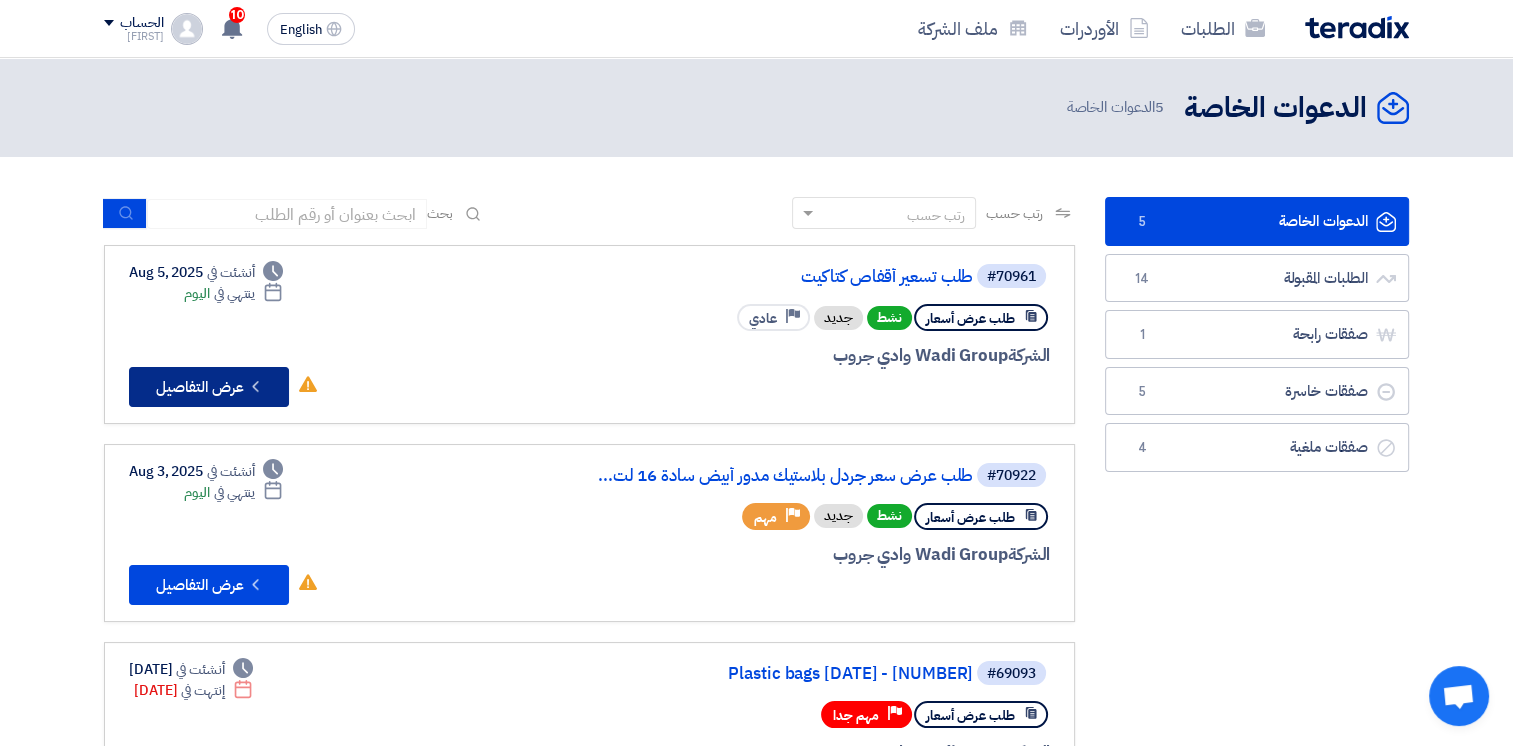 click on "Check details
عرض التفاصيل" 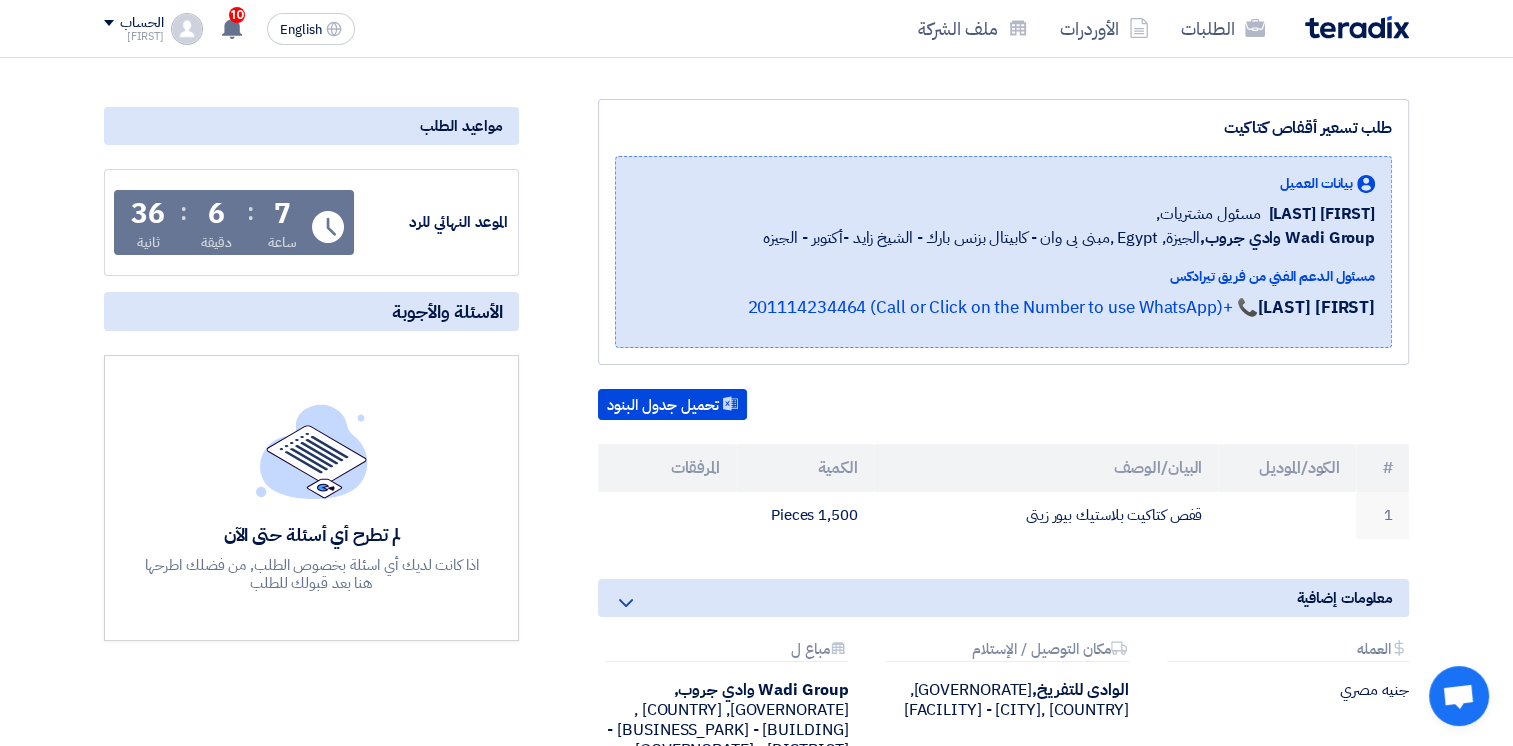 scroll, scrollTop: 220, scrollLeft: 0, axis: vertical 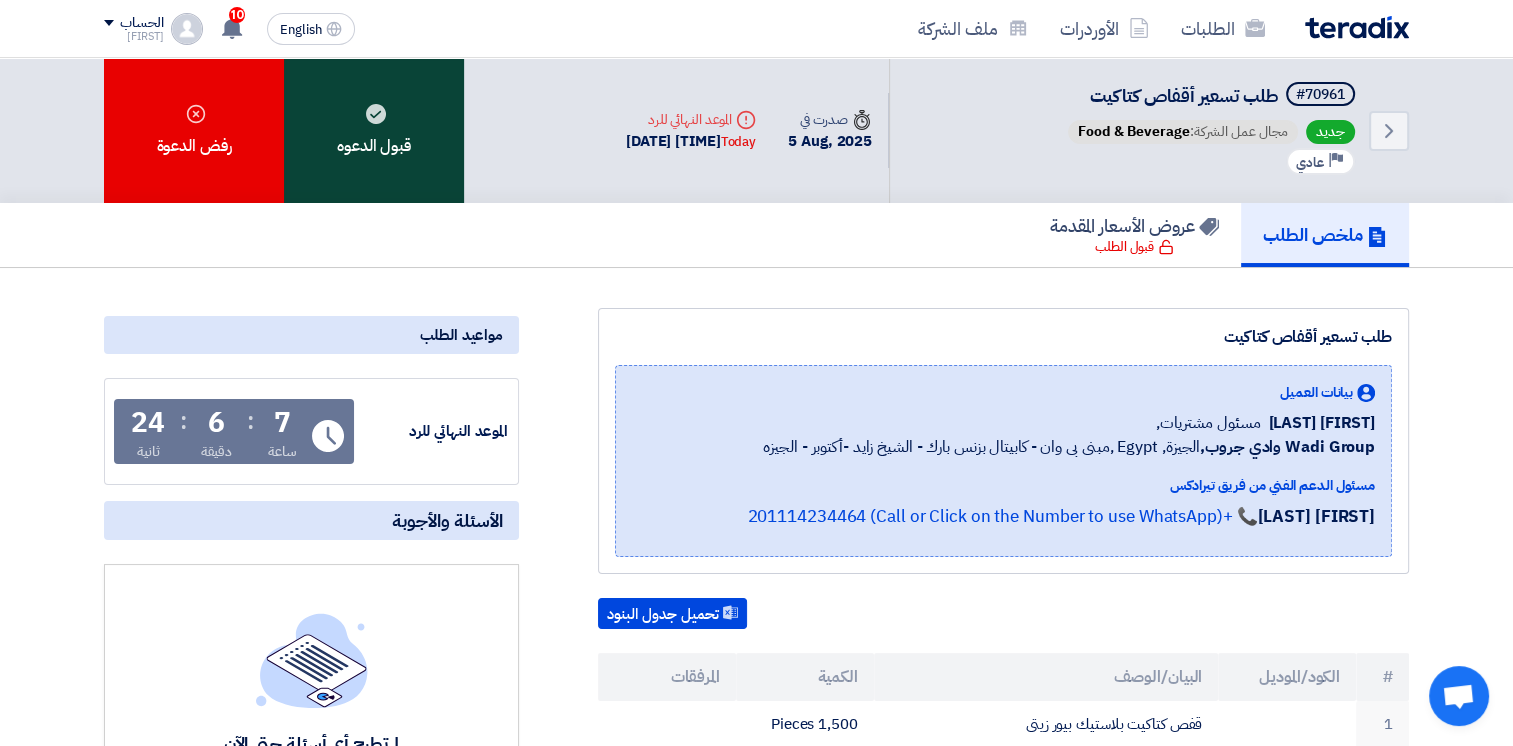 click on "قبول الدعوه" 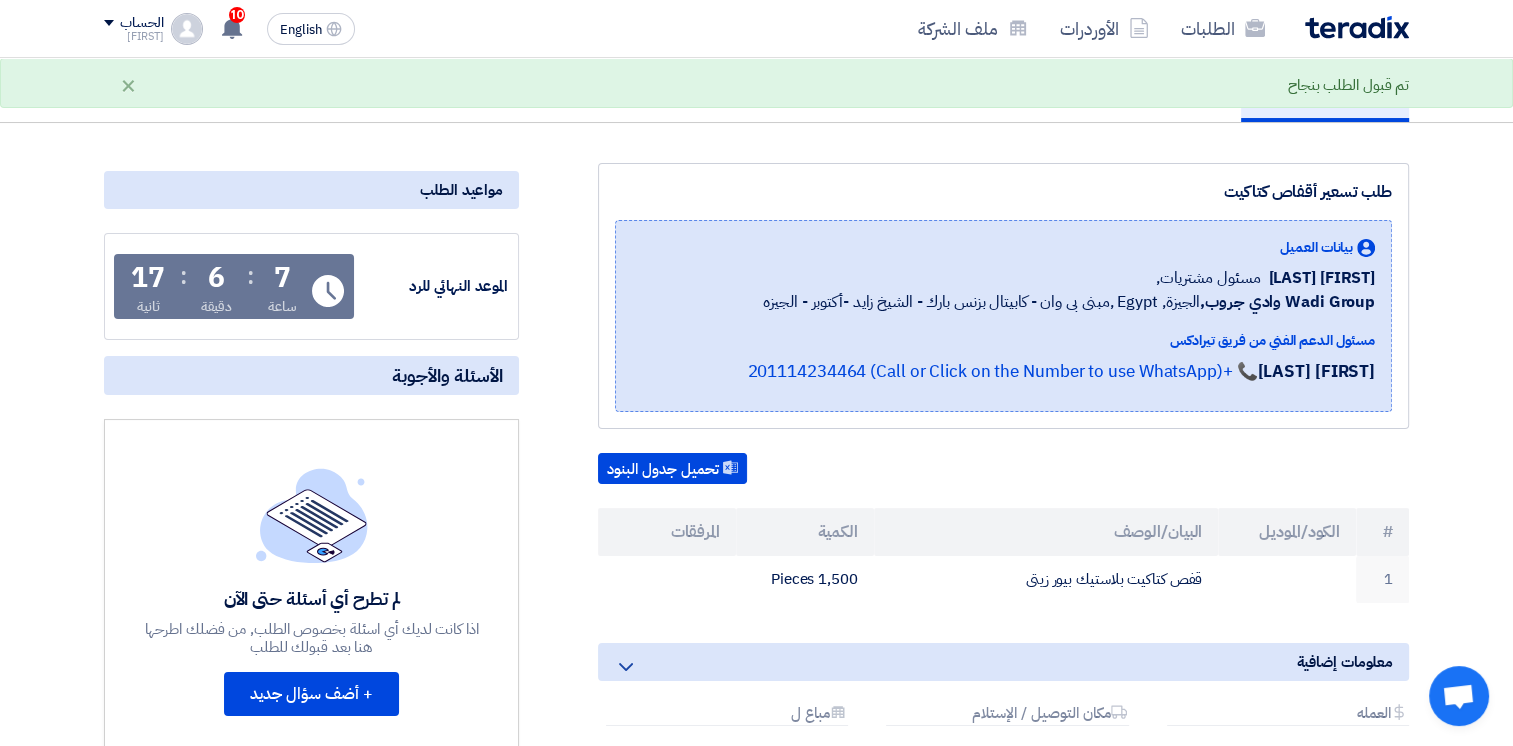 scroll, scrollTop: 158, scrollLeft: 0, axis: vertical 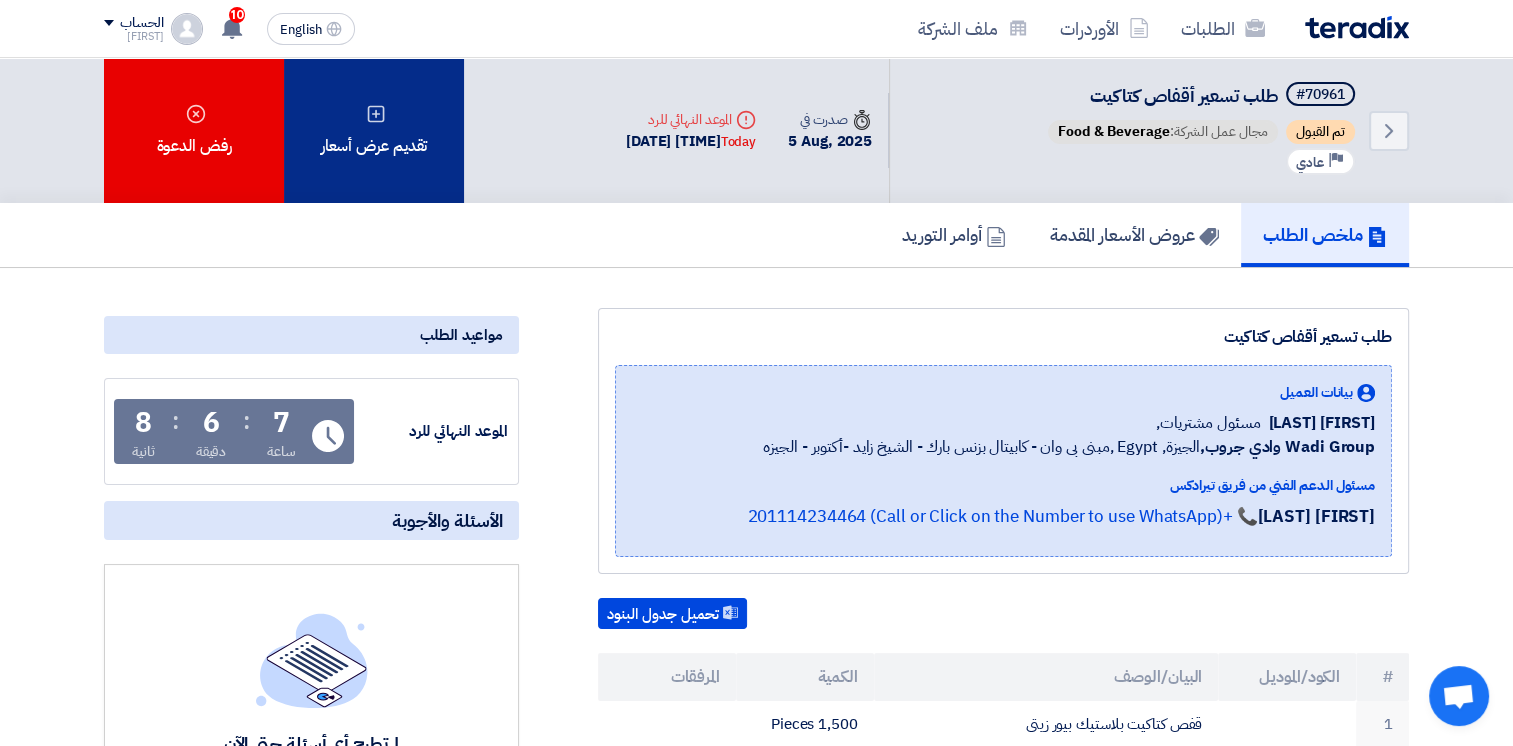 click on "تقديم عرض أسعار" 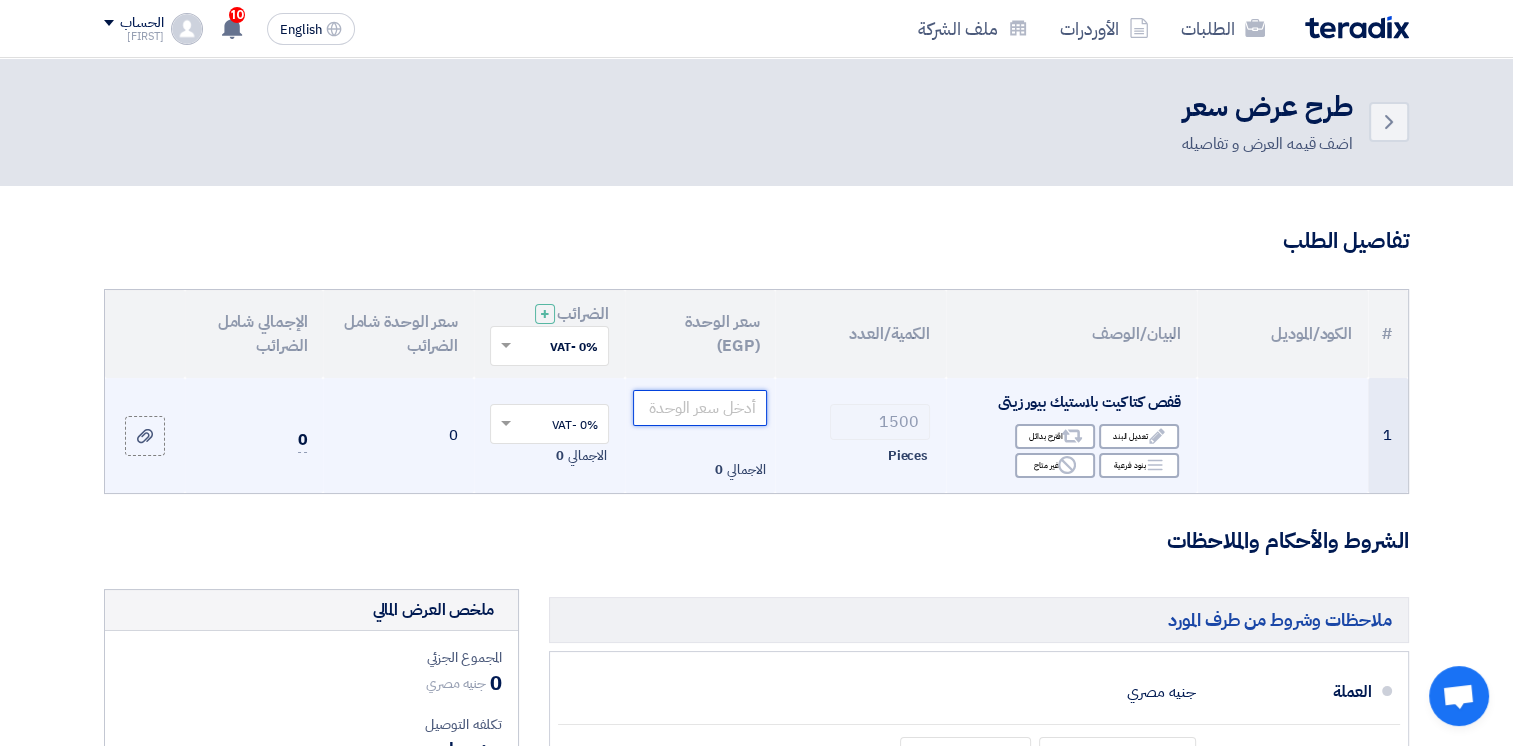 click 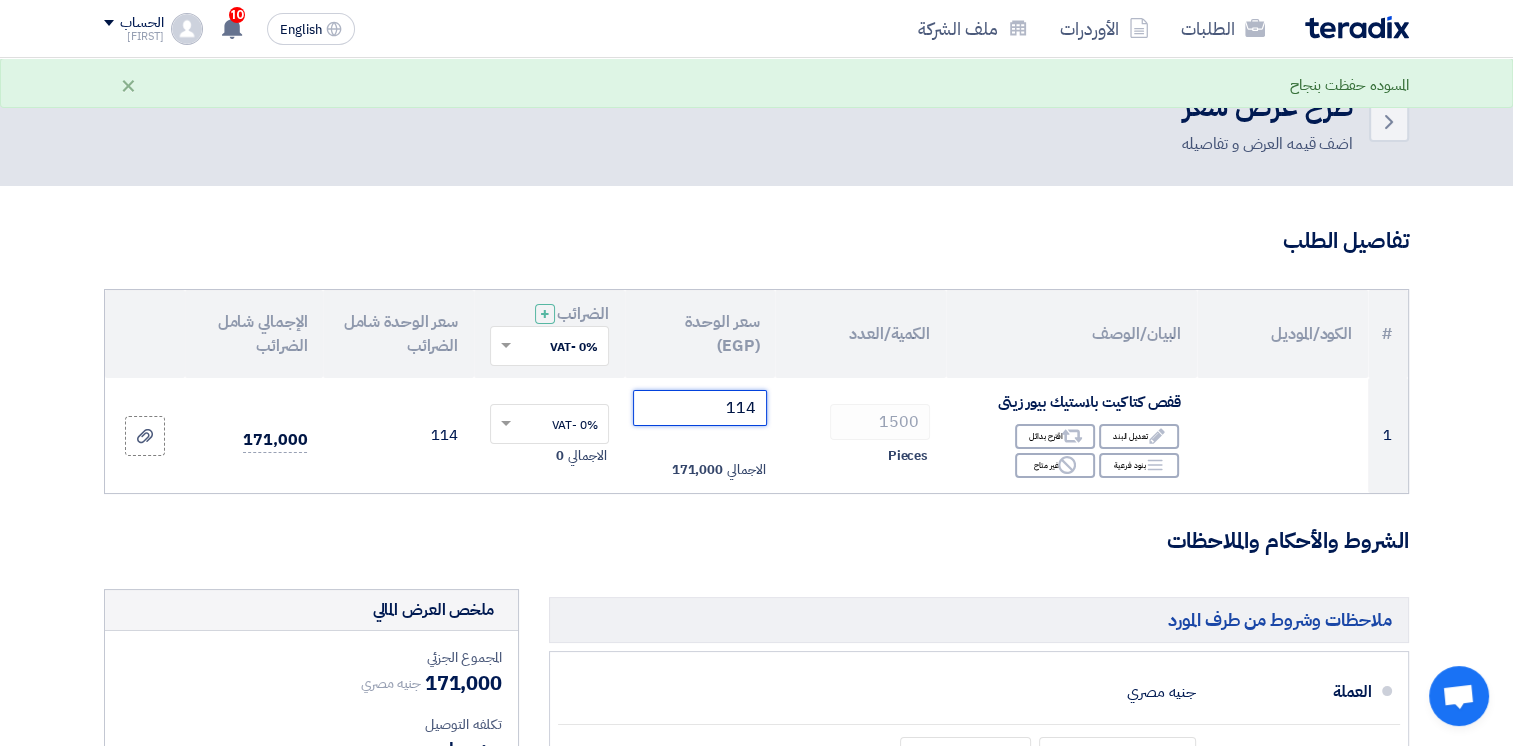 type on "114" 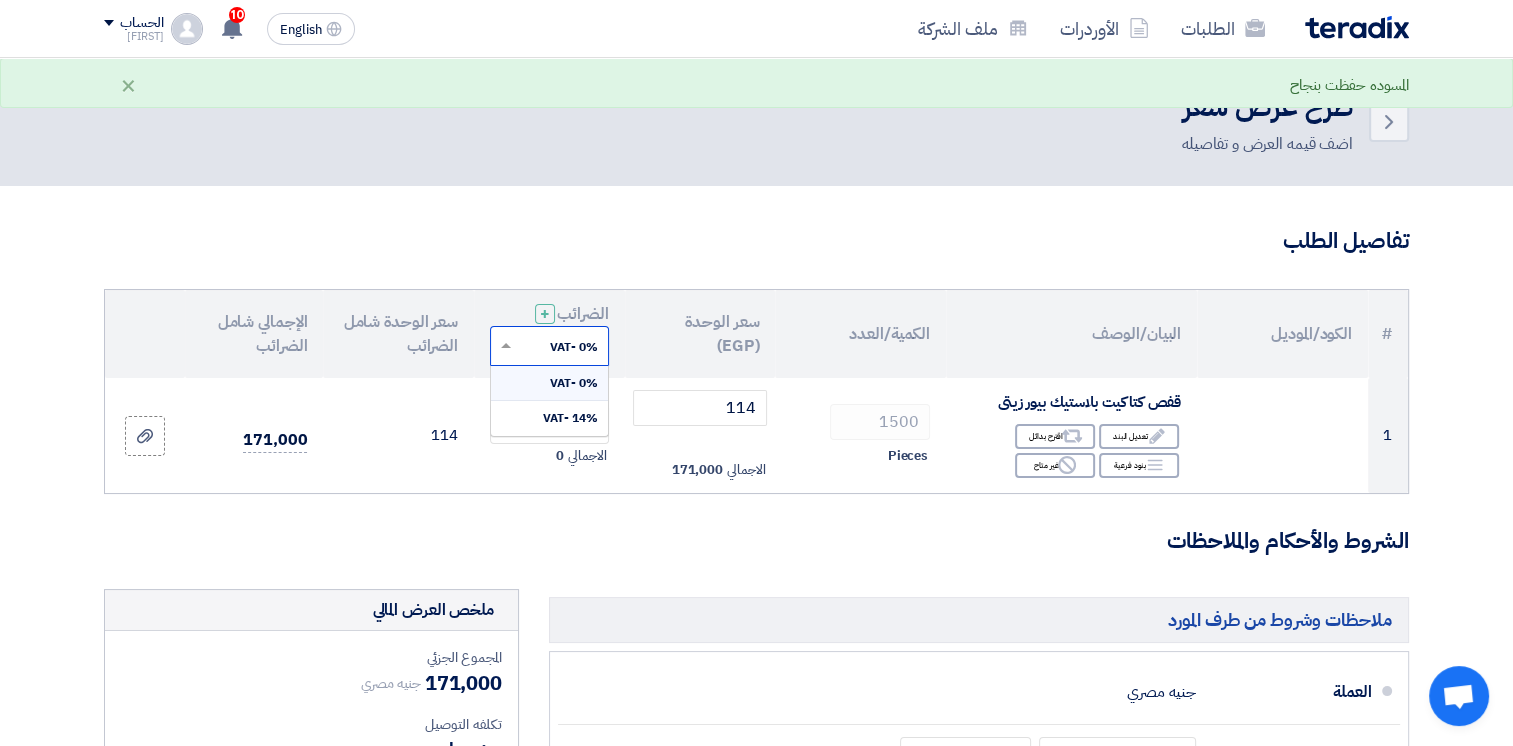click 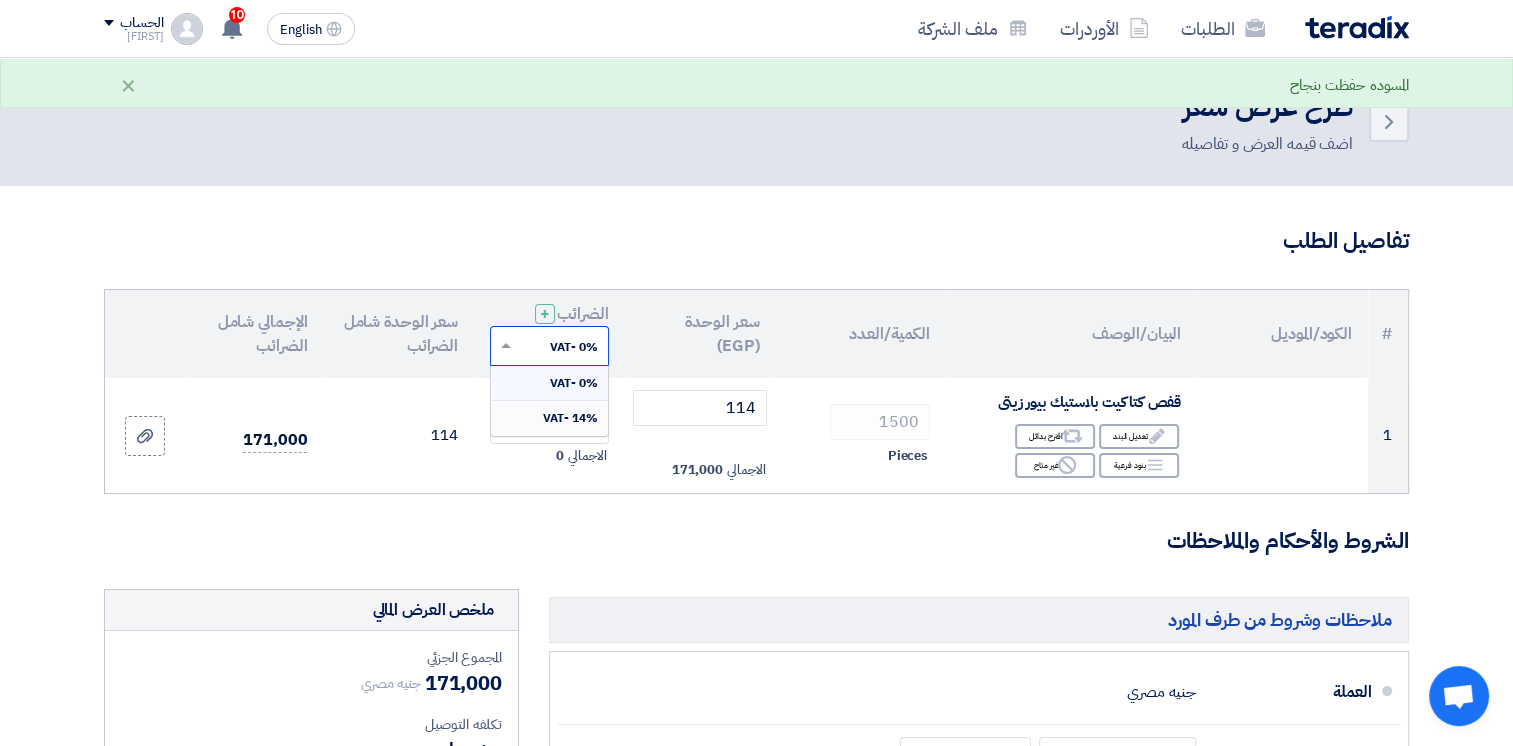 click on "14% -VAT" at bounding box center (570, 418) 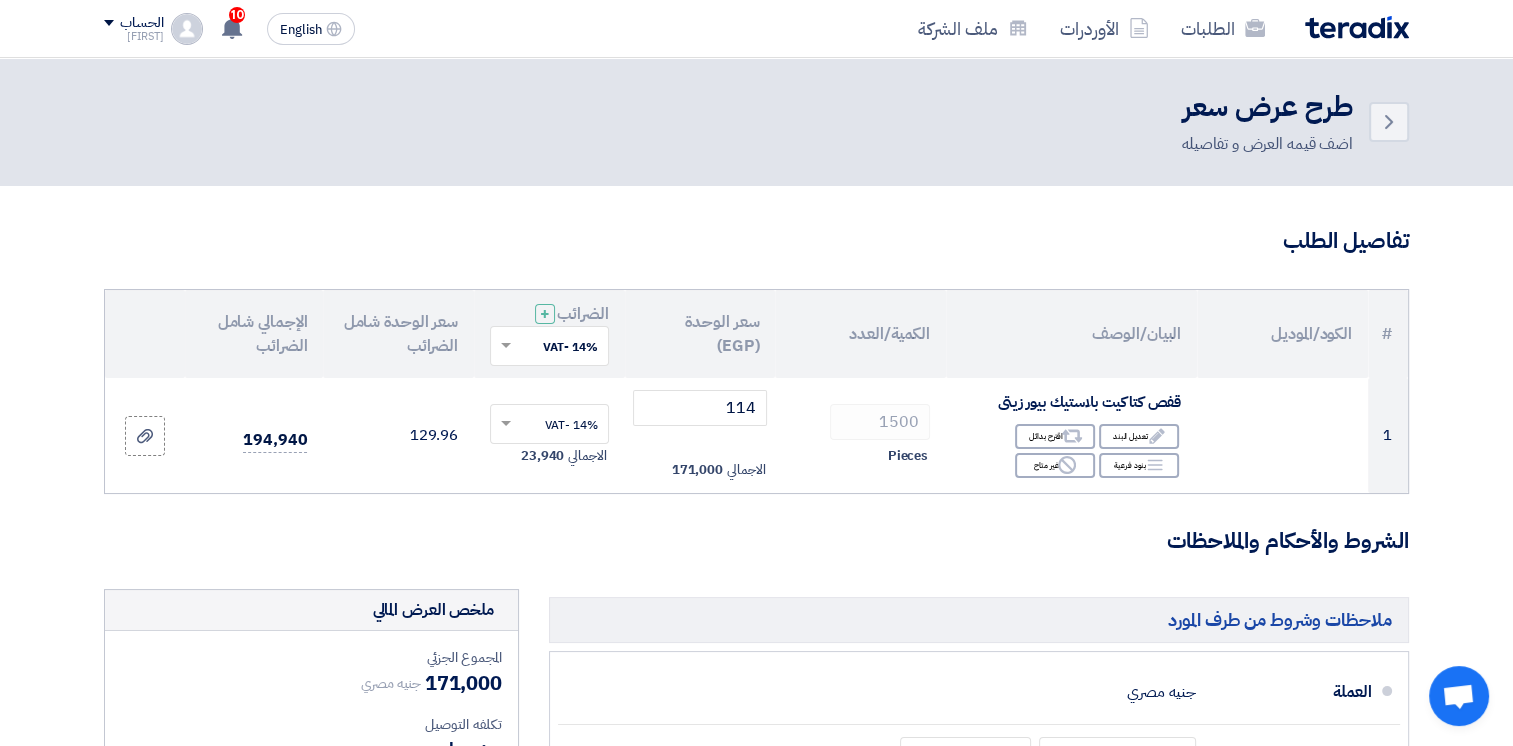 click 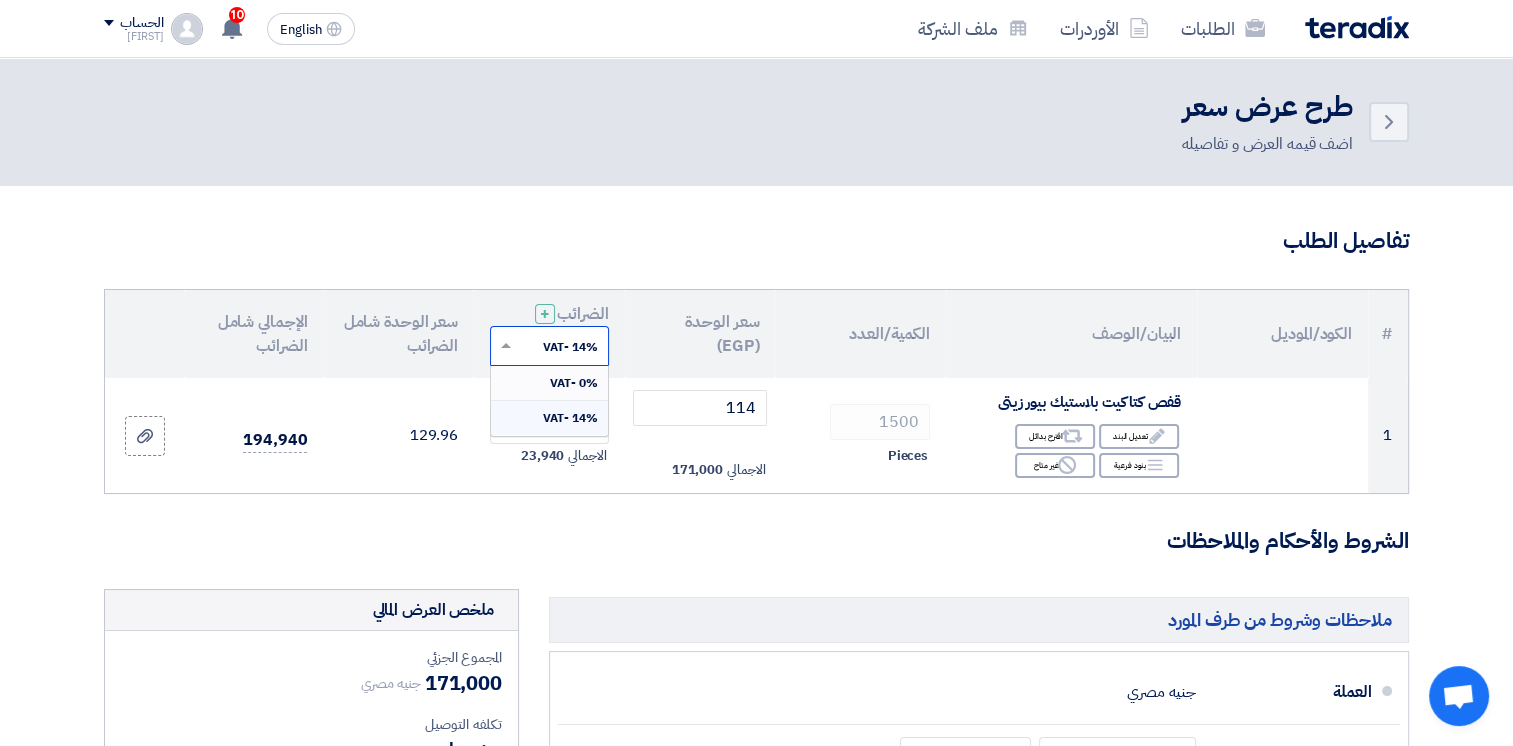 click on "0% -VAT" at bounding box center (549, 383) 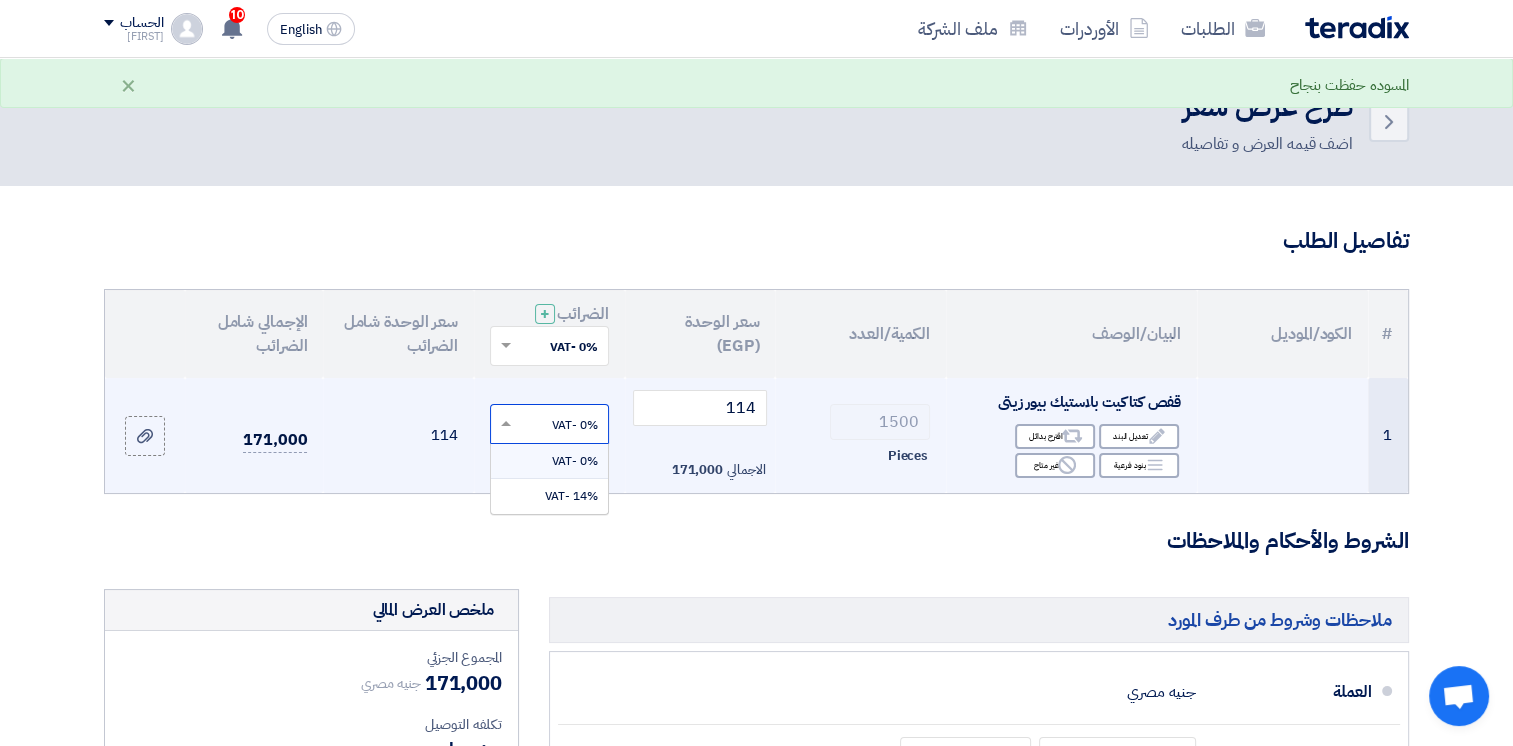 click 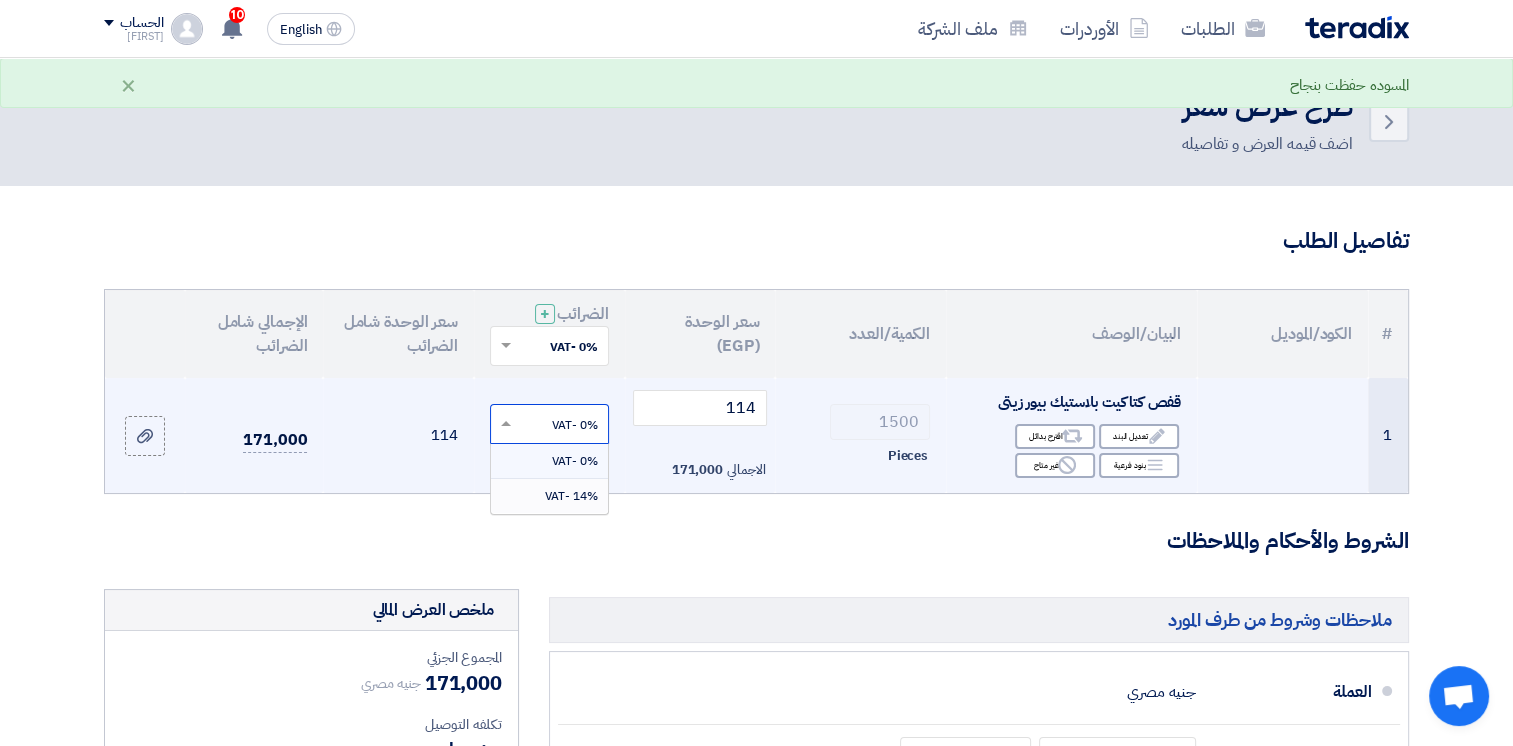 click on "14% -VAT" at bounding box center [549, 496] 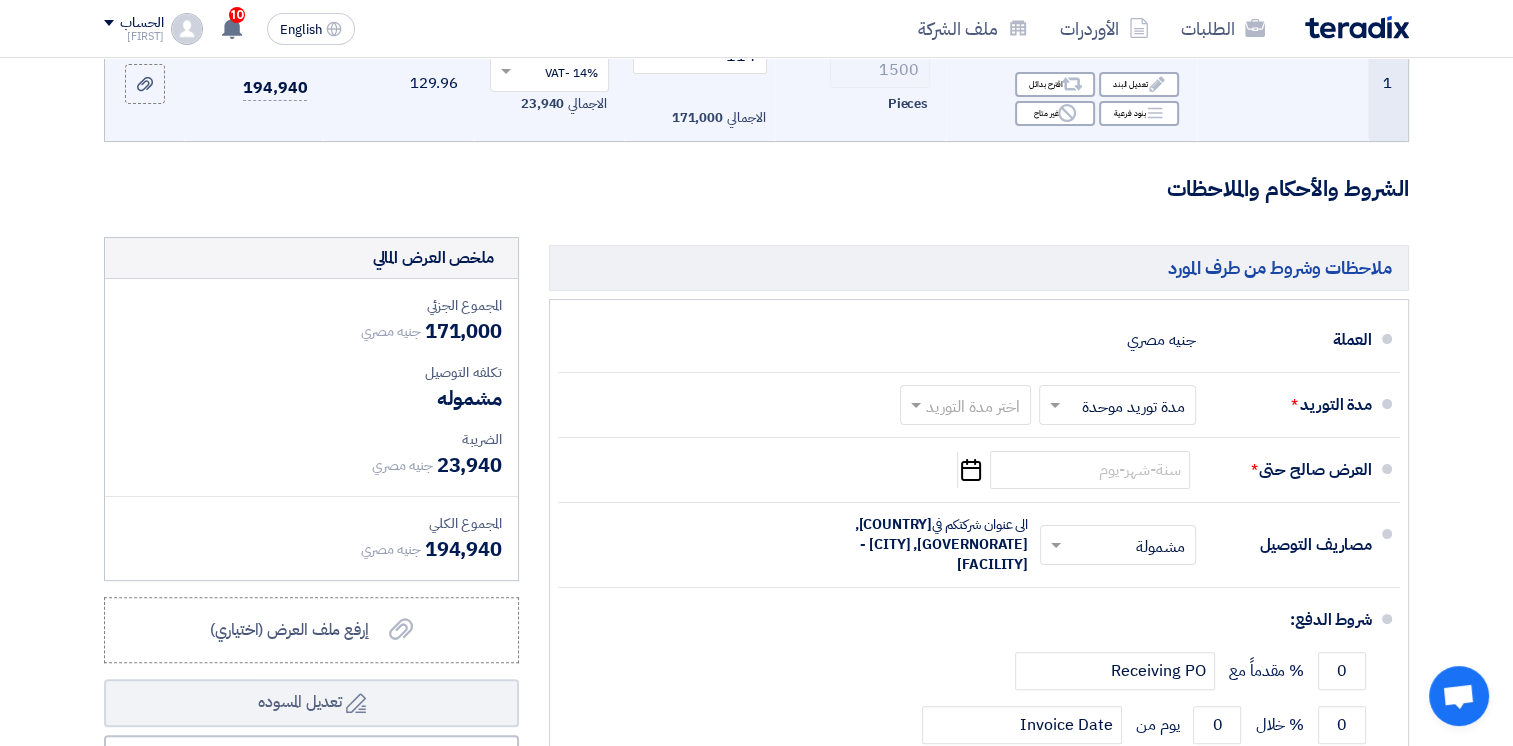 scroll, scrollTop: 349, scrollLeft: 0, axis: vertical 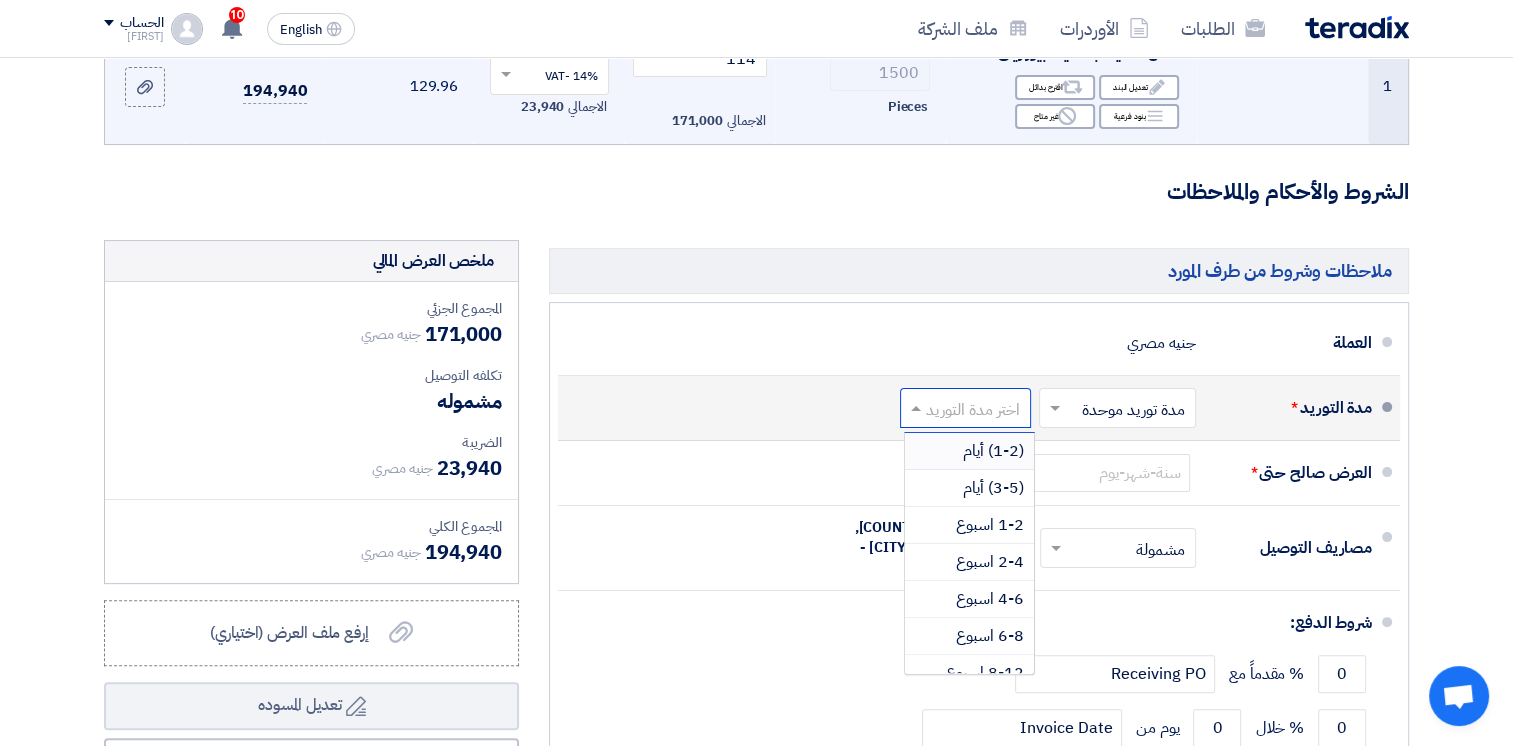 click 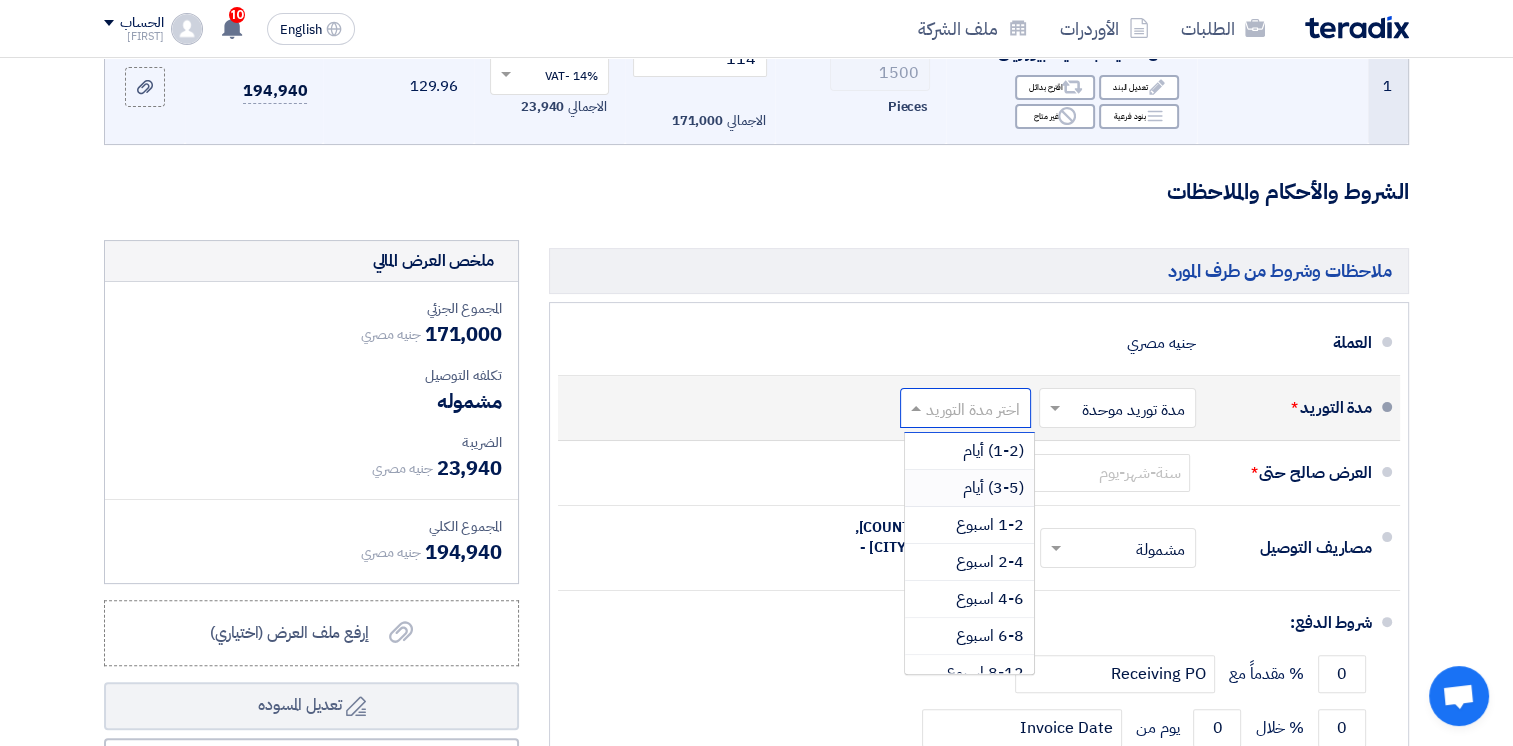 click on "(3-5) أيام" at bounding box center [969, 488] 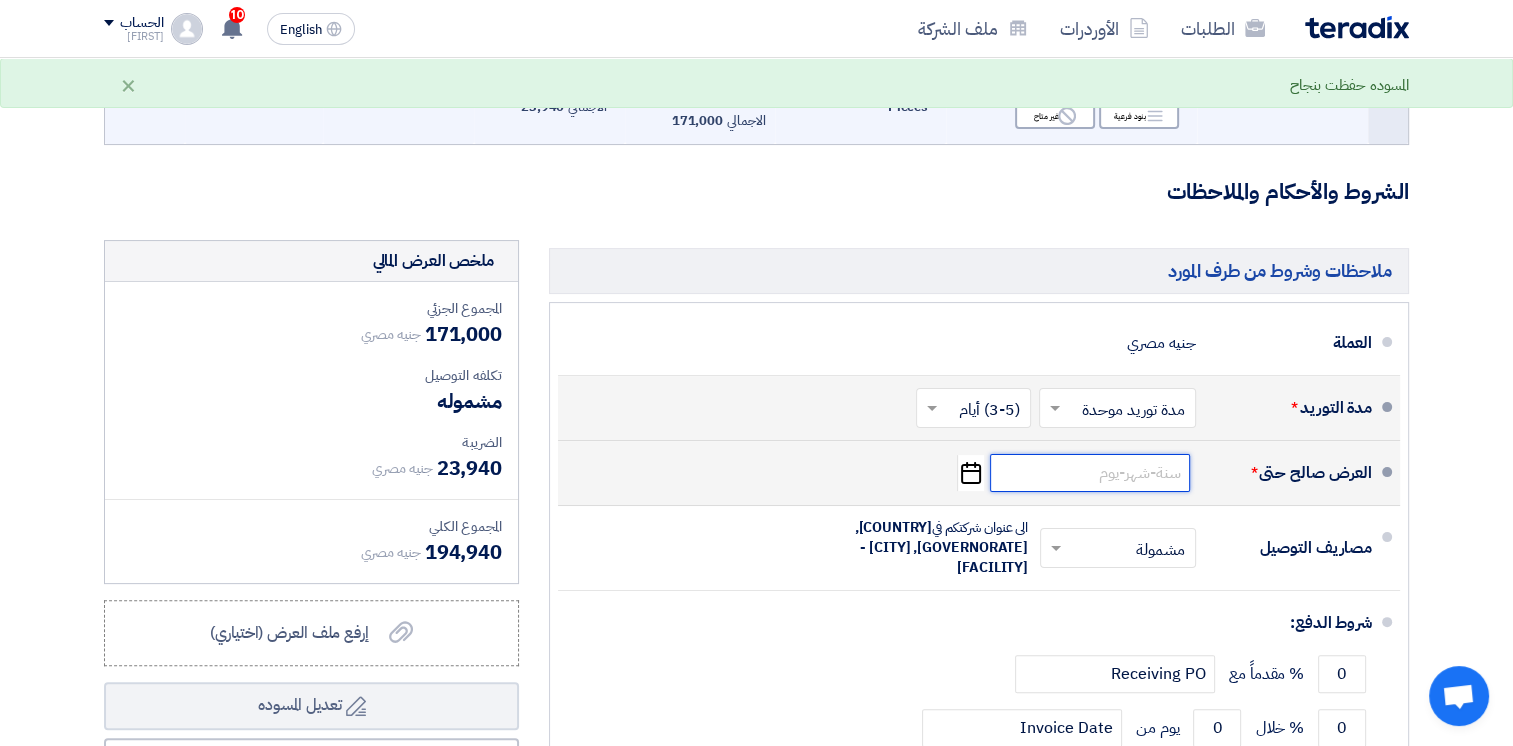 click 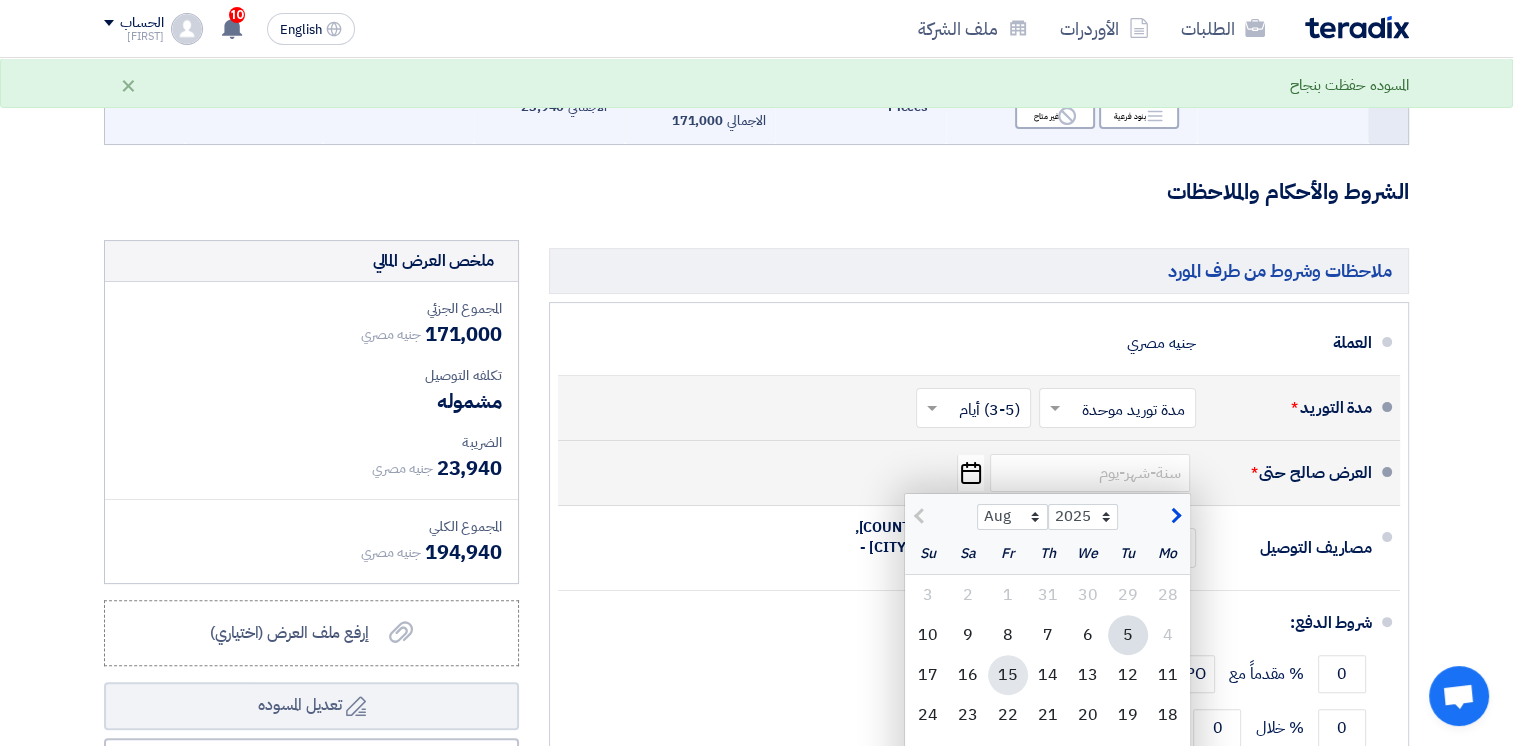 click on "15" 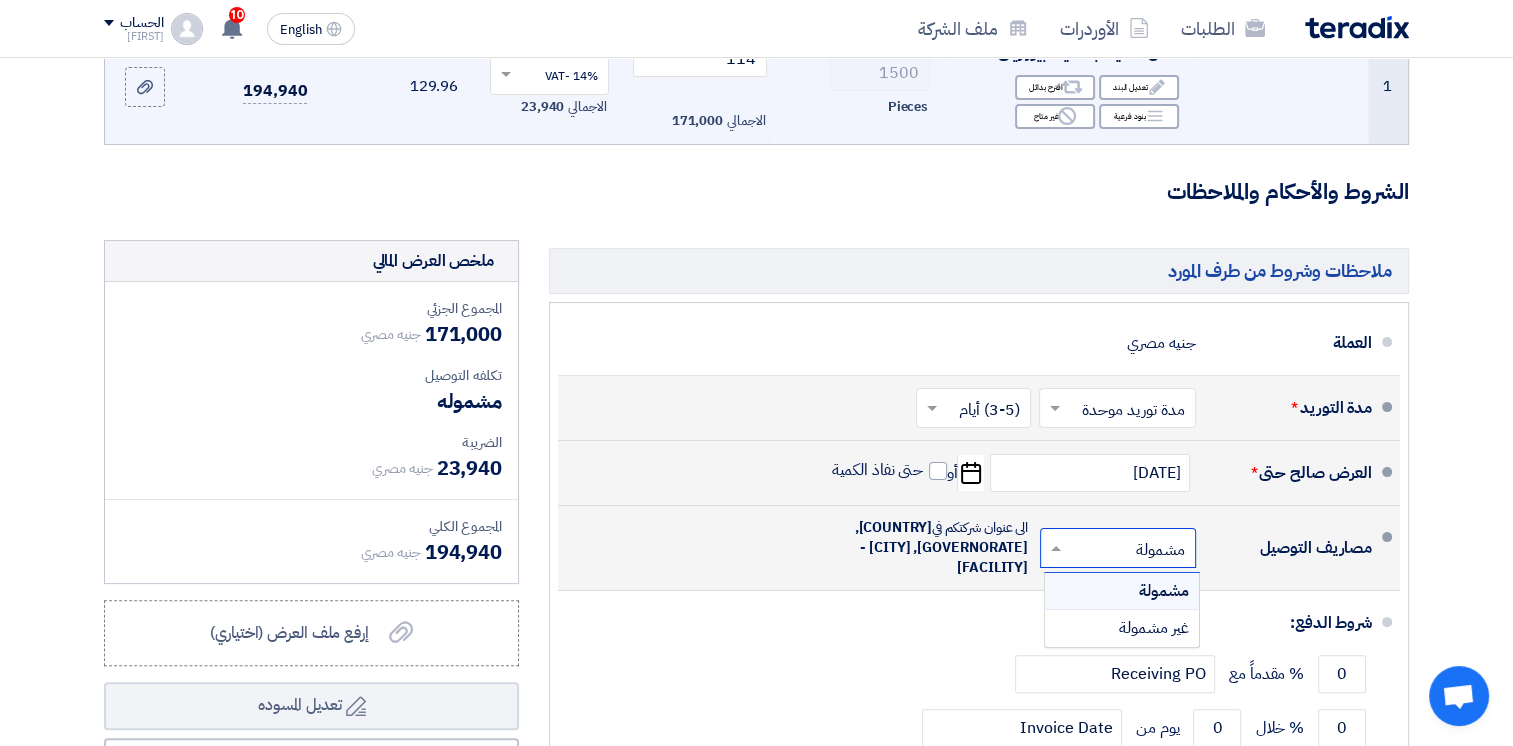 click 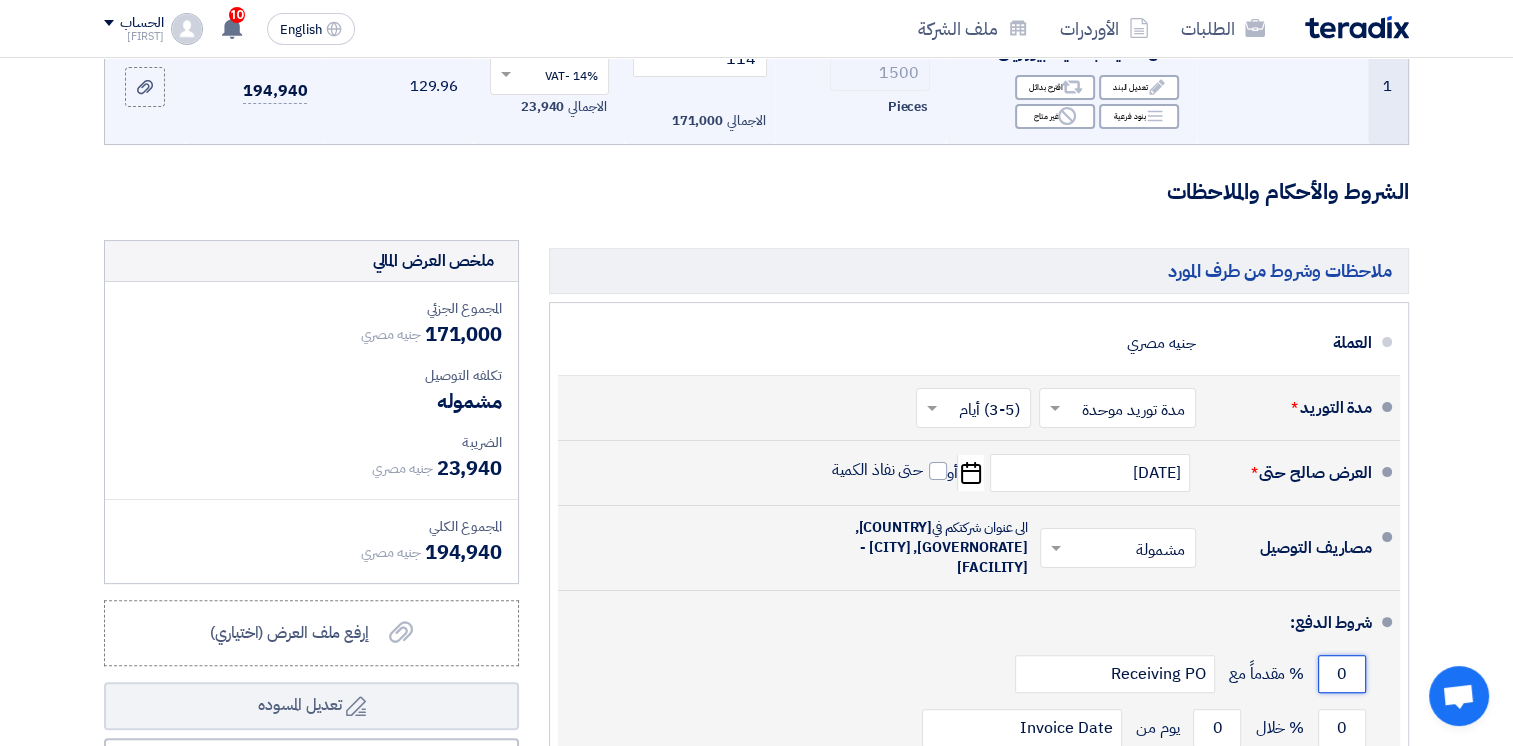 click on "0" 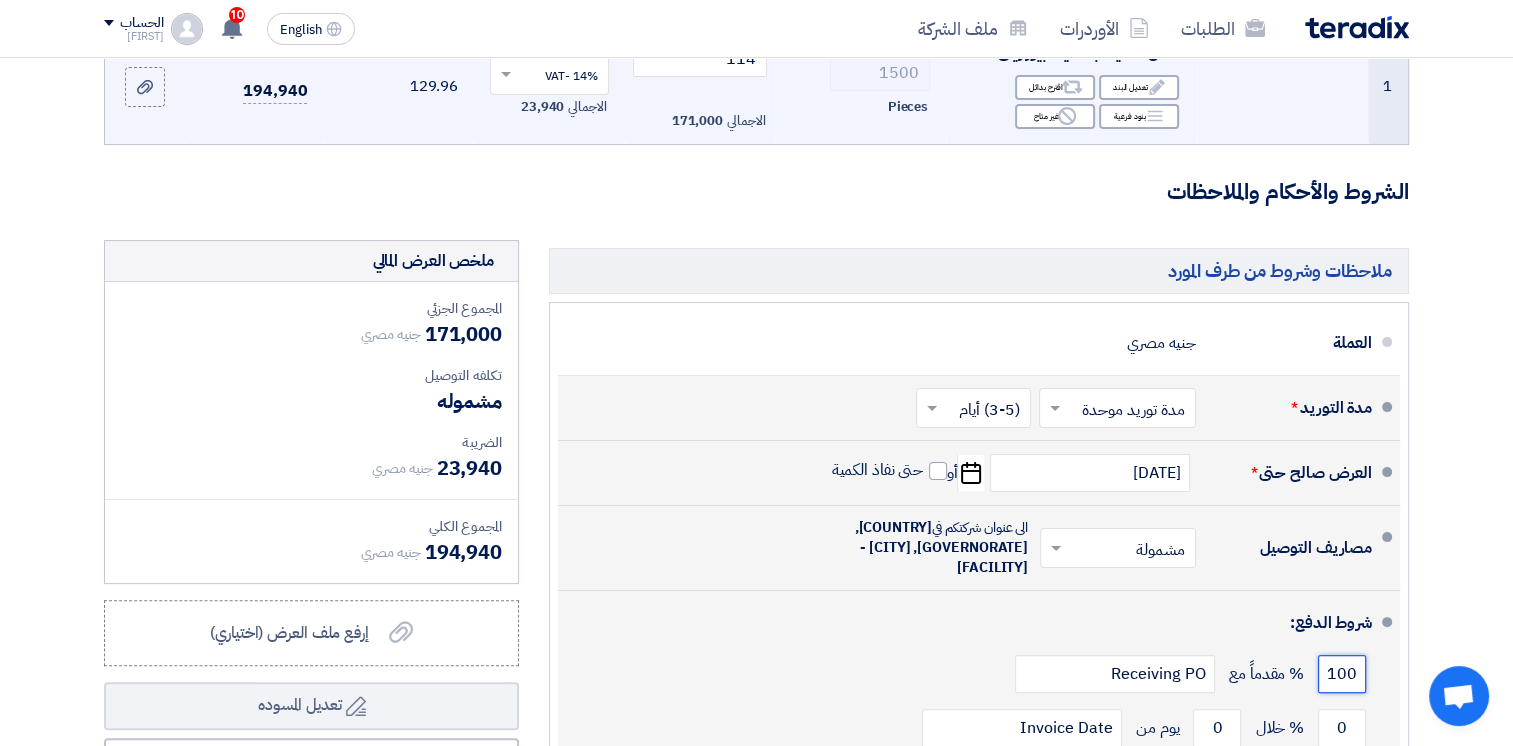 scroll, scrollTop: 0, scrollLeft: -8, axis: horizontal 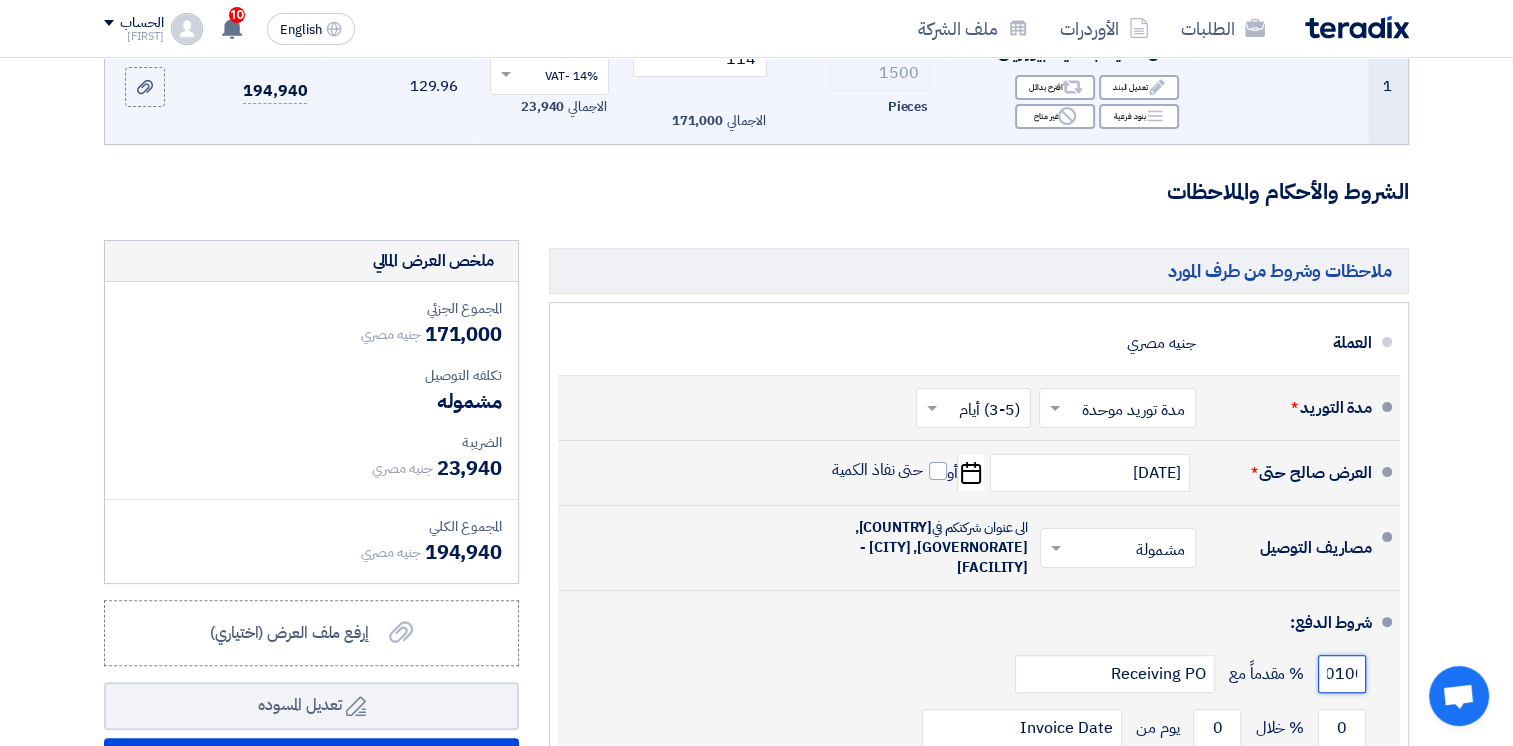 click on "0100" 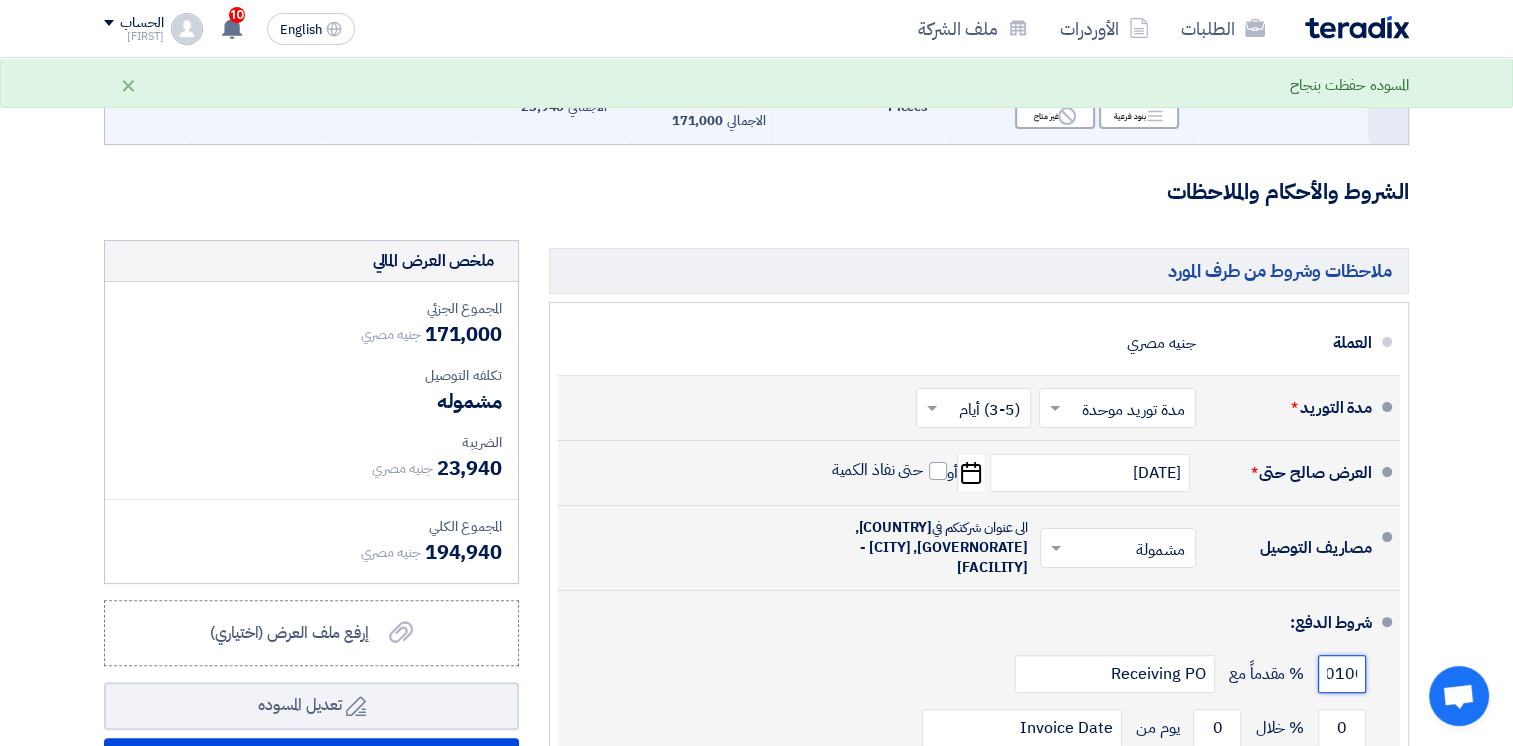 click on "0100" 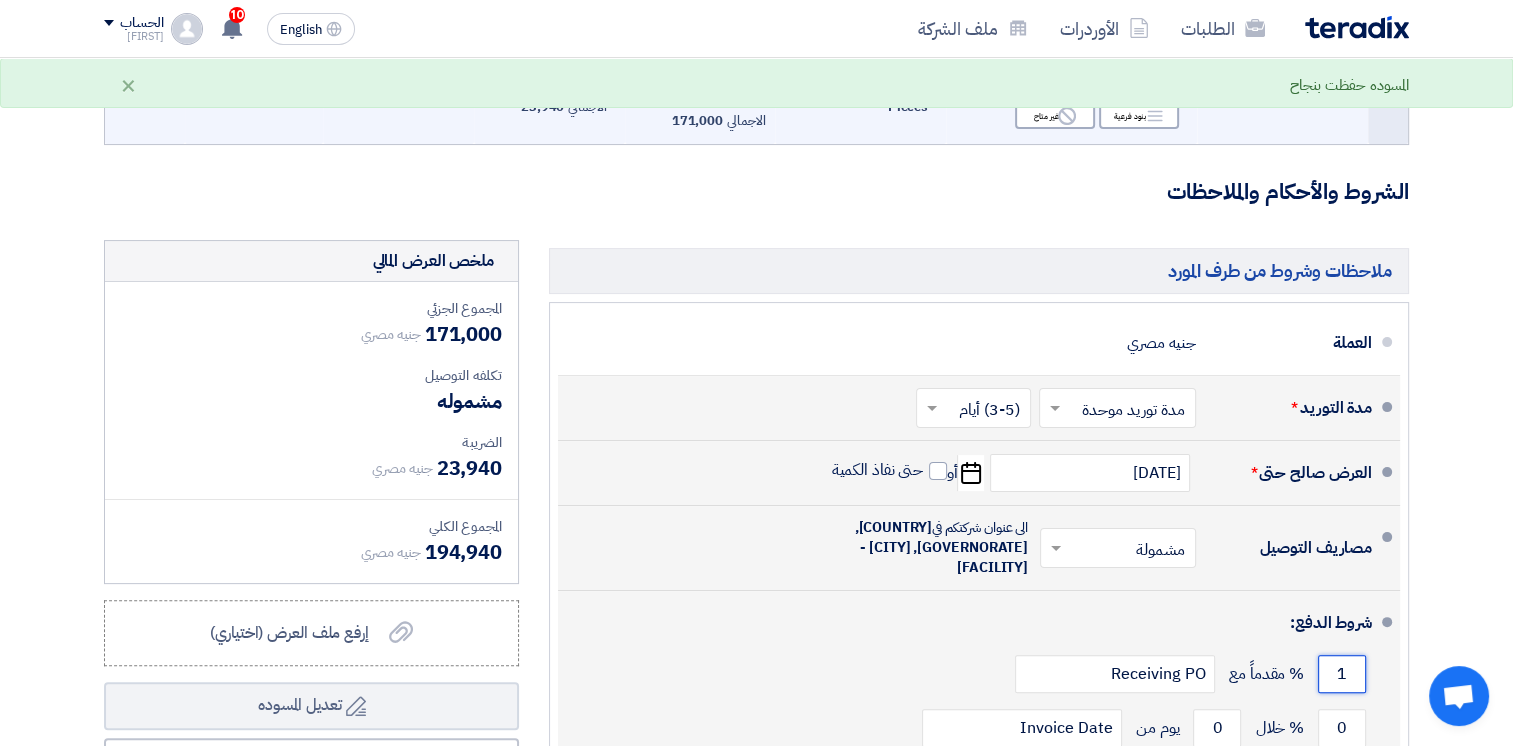 scroll, scrollTop: 0, scrollLeft: 0, axis: both 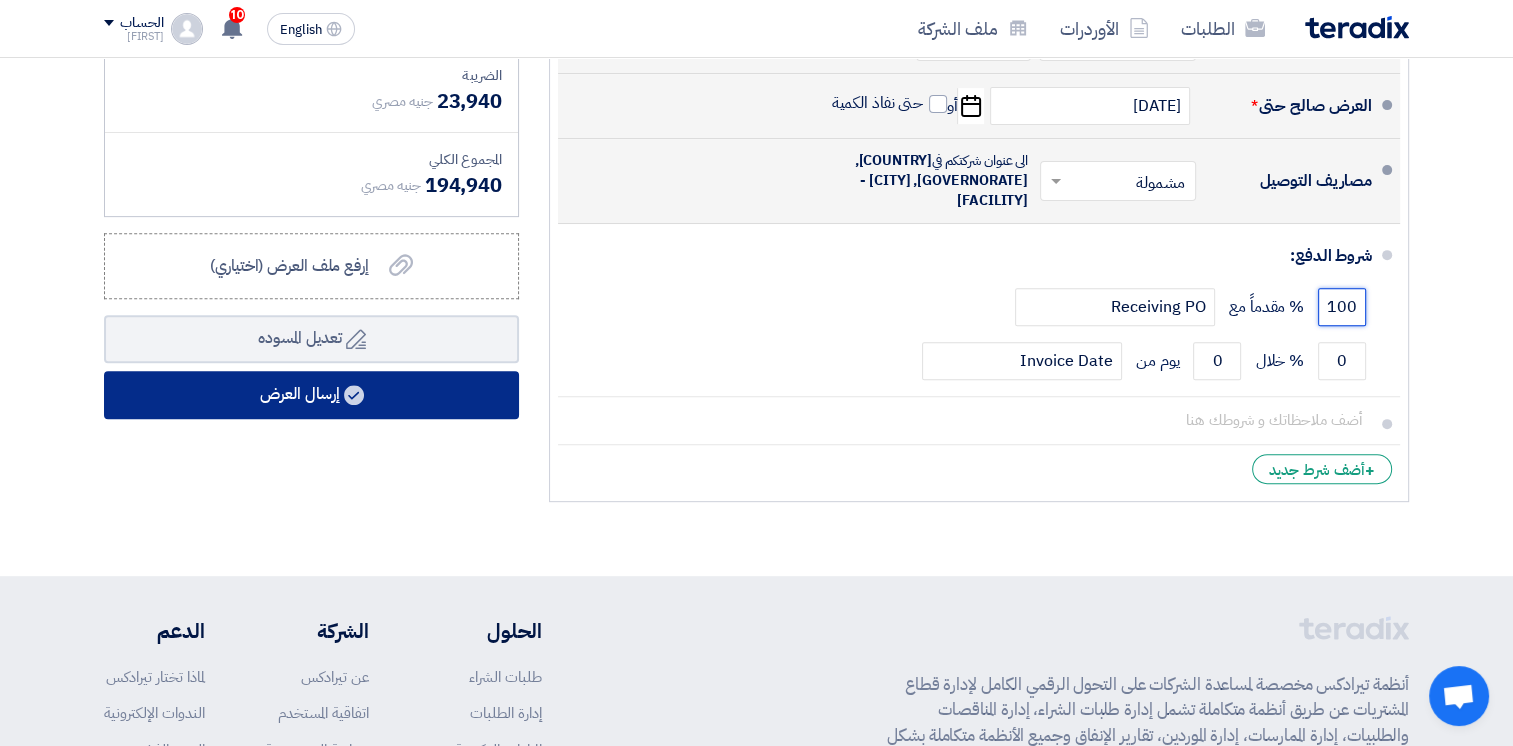 type on "100" 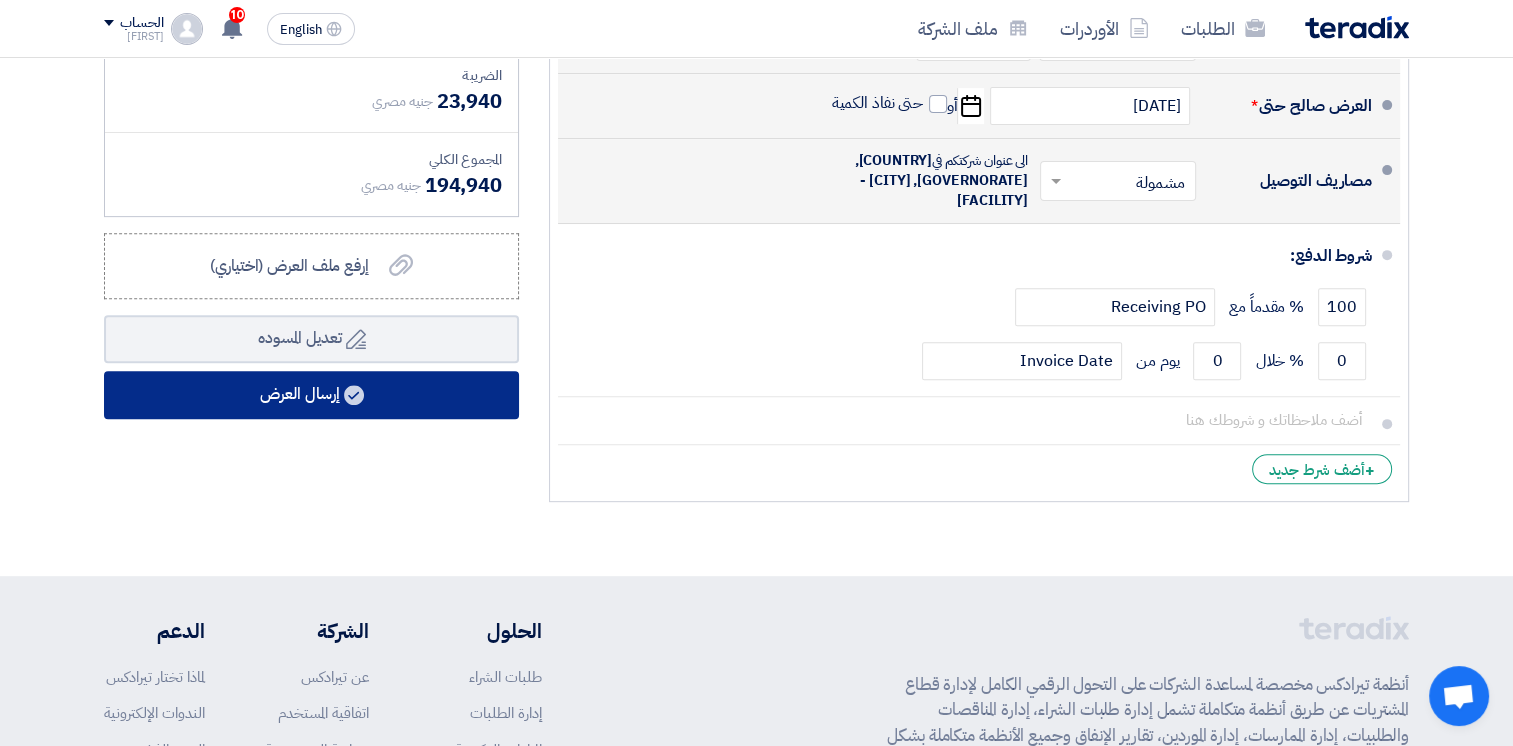 click on "إرسال العرض" 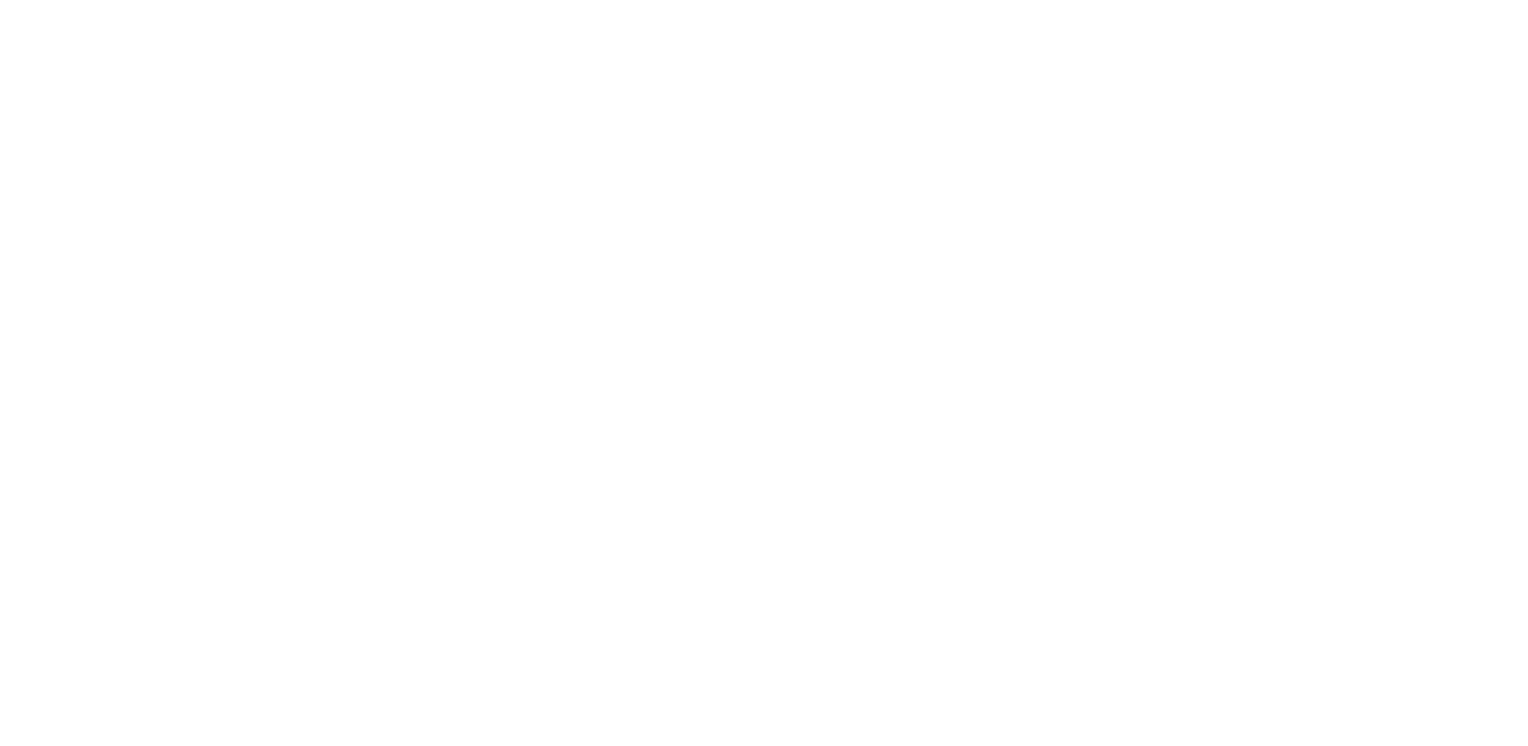 scroll, scrollTop: 0, scrollLeft: 0, axis: both 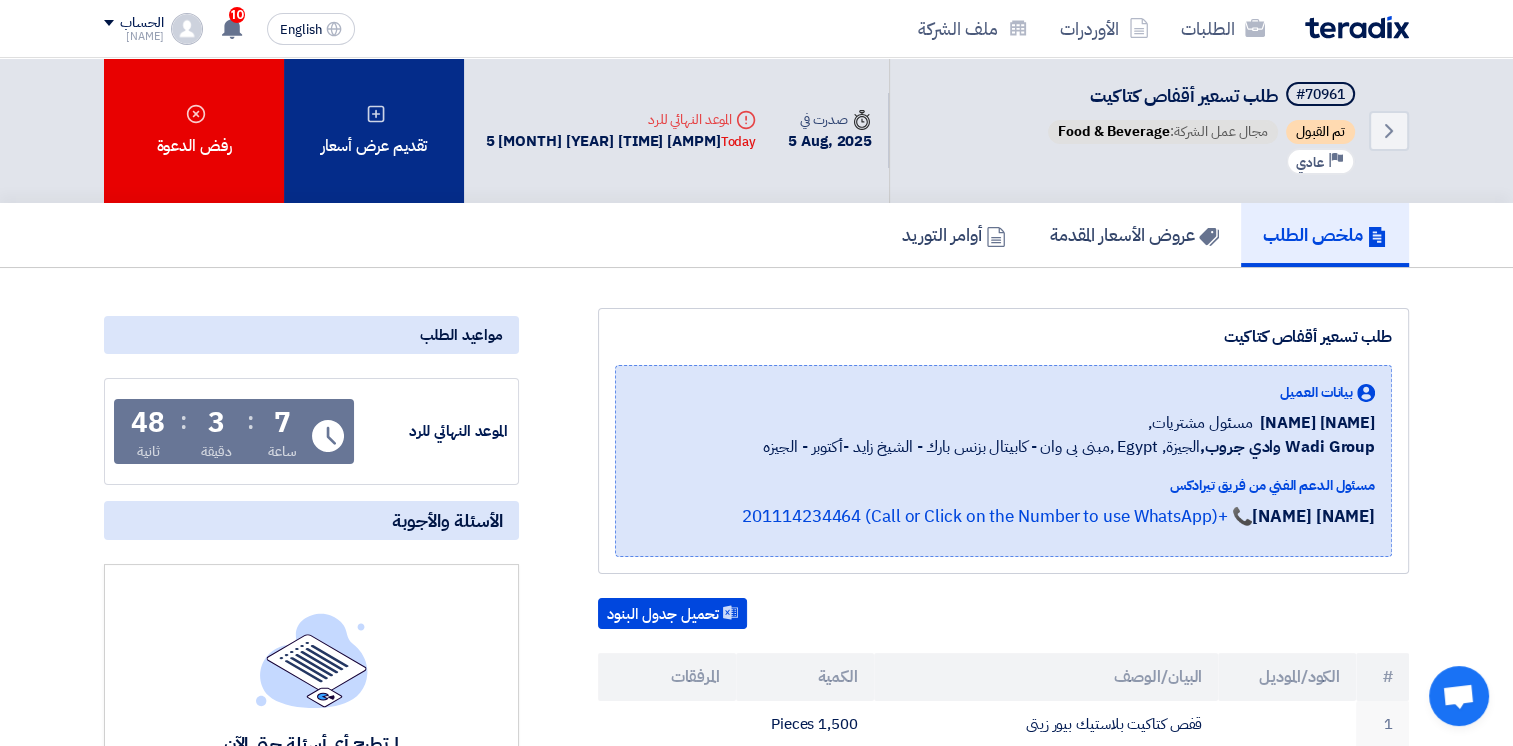 click on "تقديم عرض أسعار" 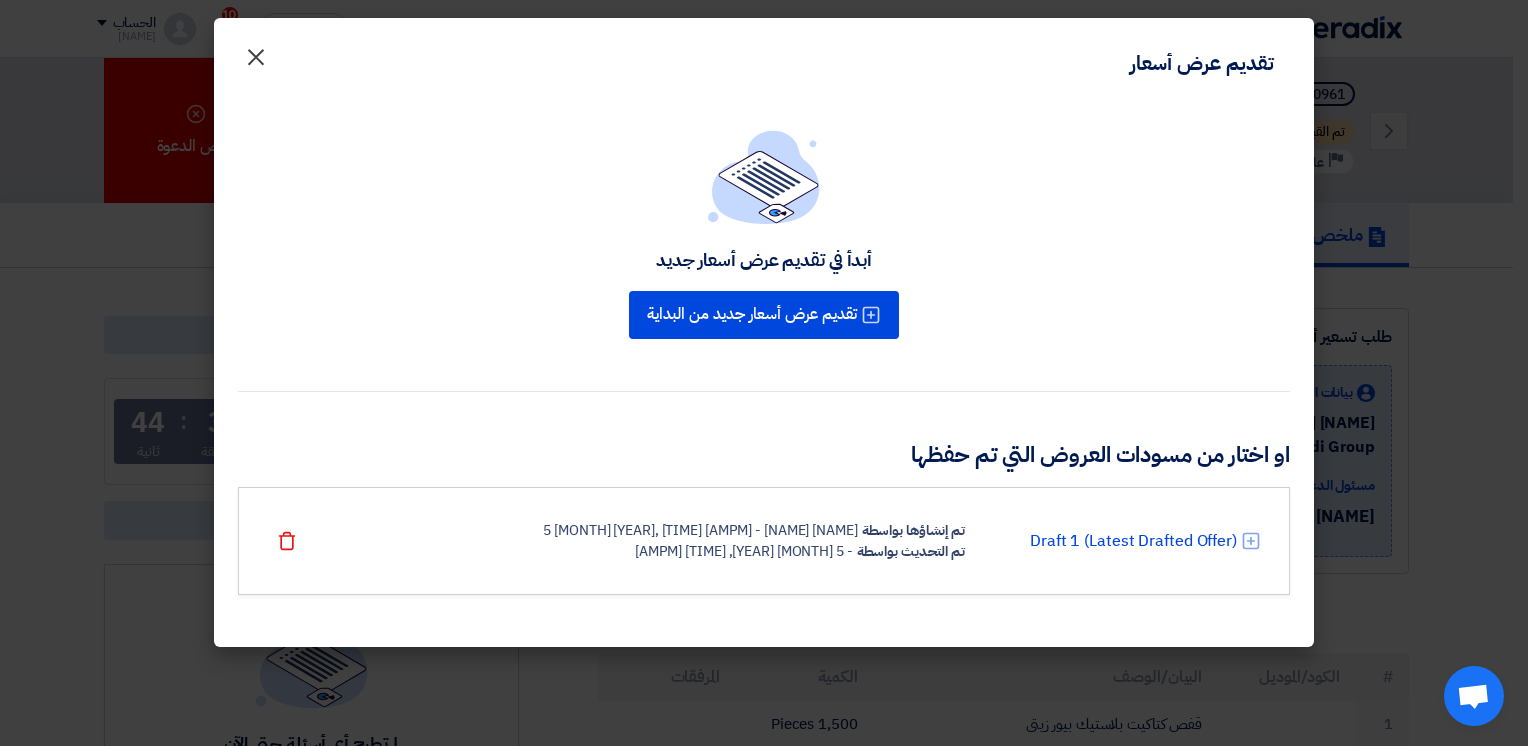 click on "×" 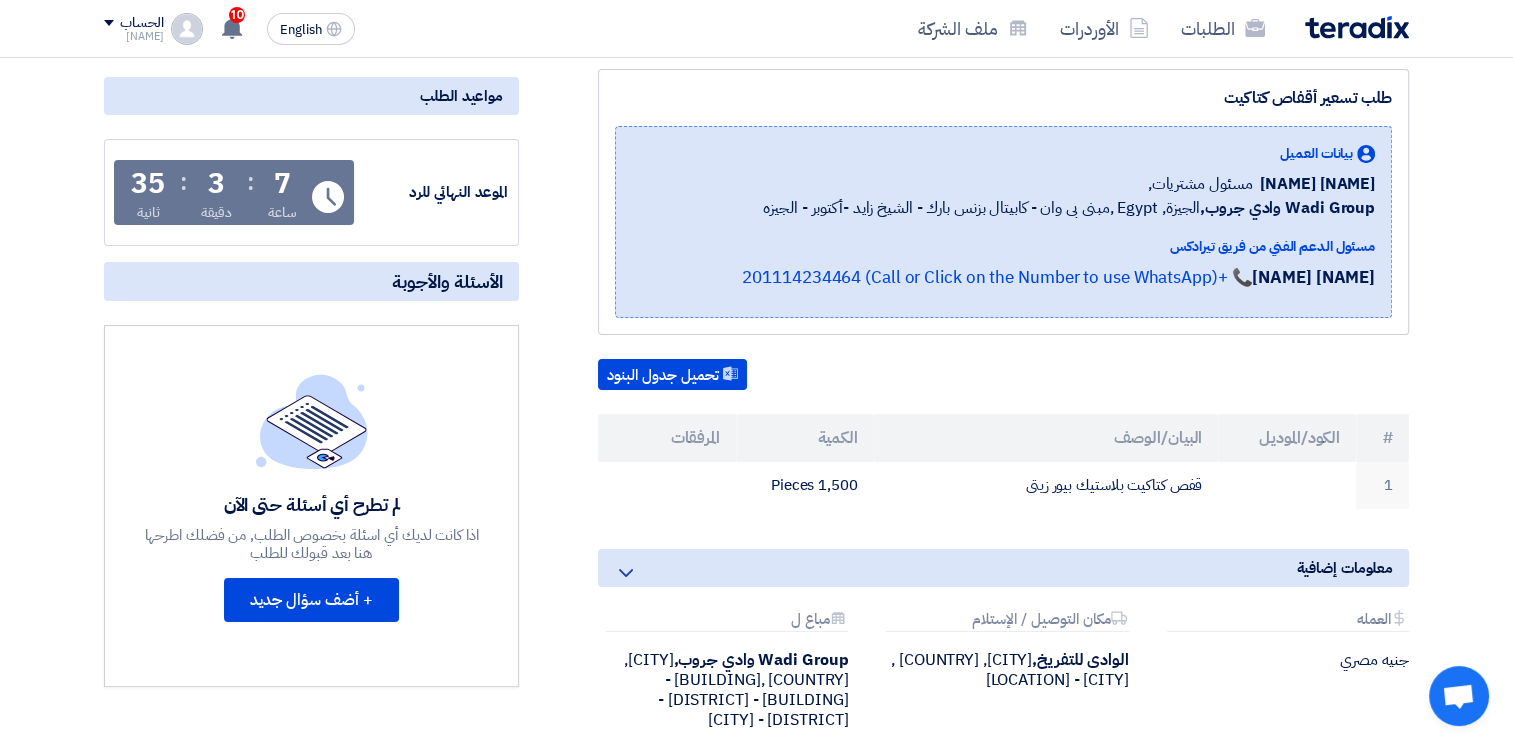 scroll, scrollTop: 240, scrollLeft: 0, axis: vertical 